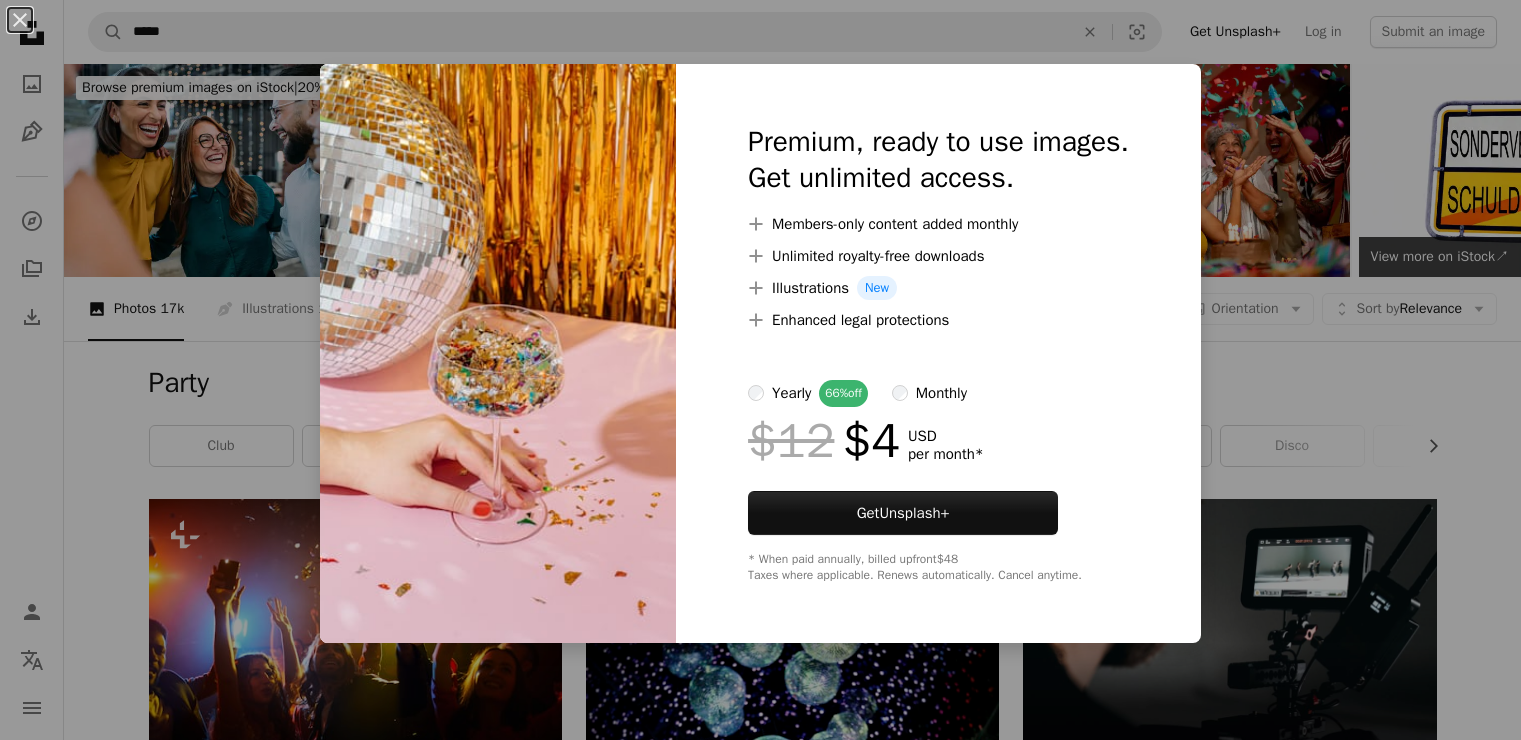 scroll, scrollTop: 1400, scrollLeft: 0, axis: vertical 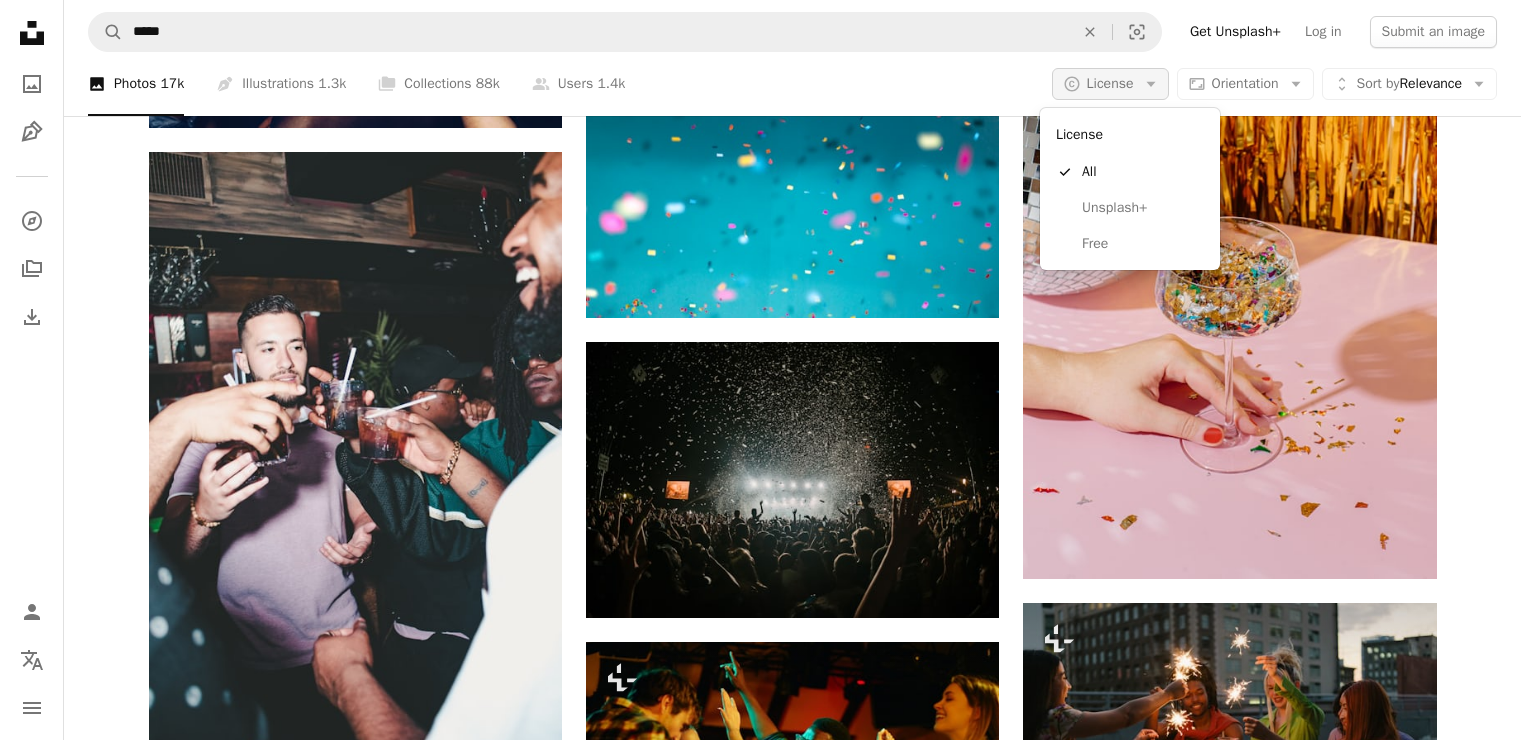 click on "Arrow down" 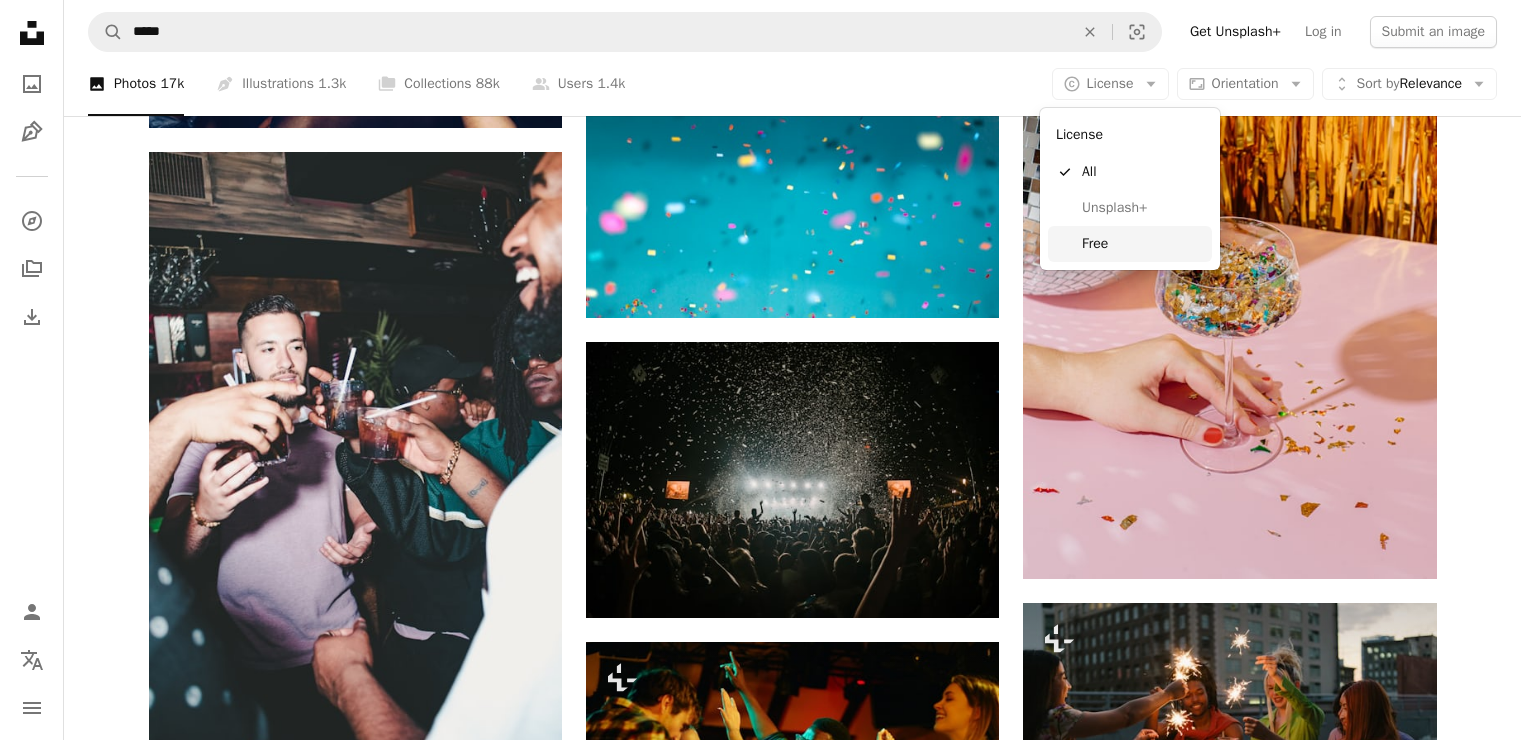 click on "Free" at bounding box center [1143, 244] 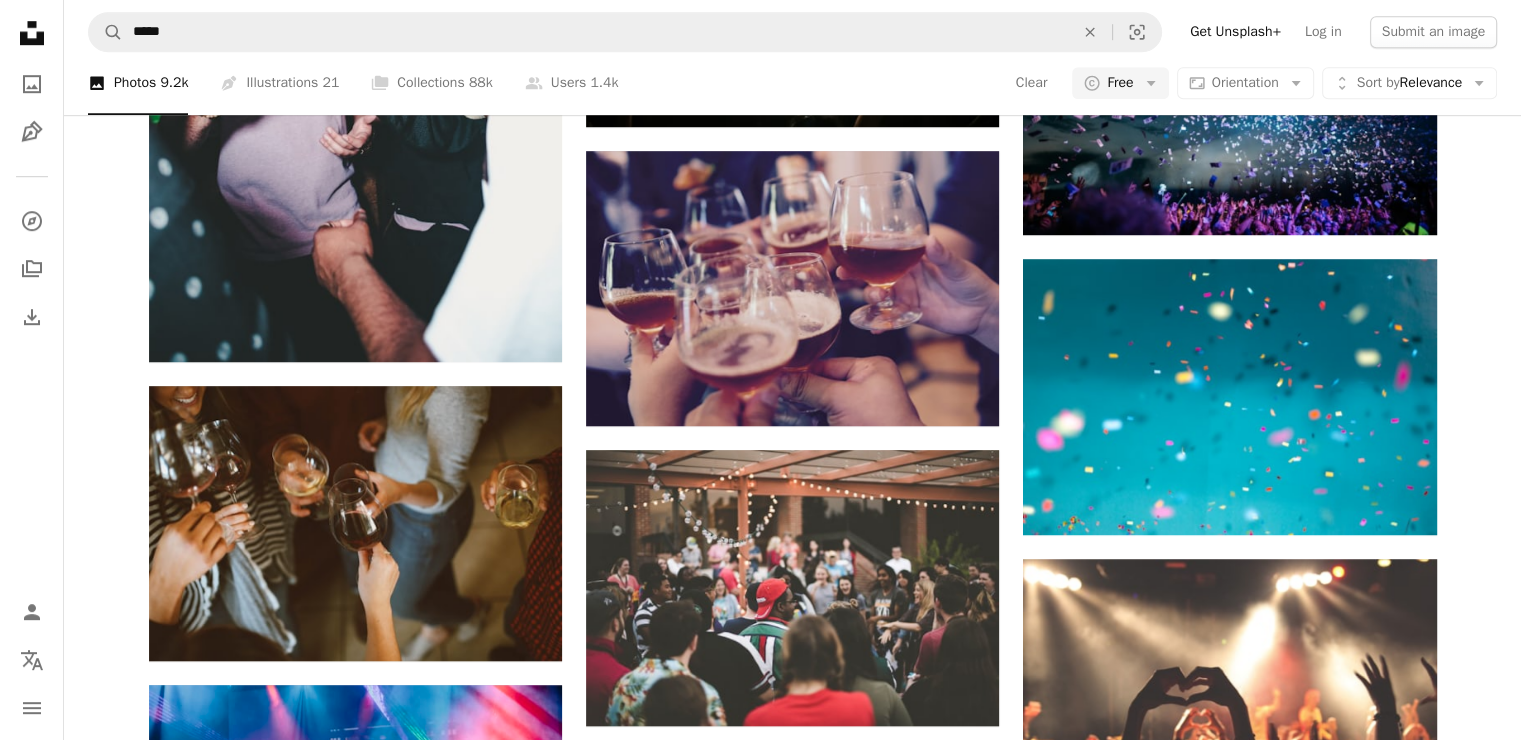 scroll, scrollTop: 900, scrollLeft: 0, axis: vertical 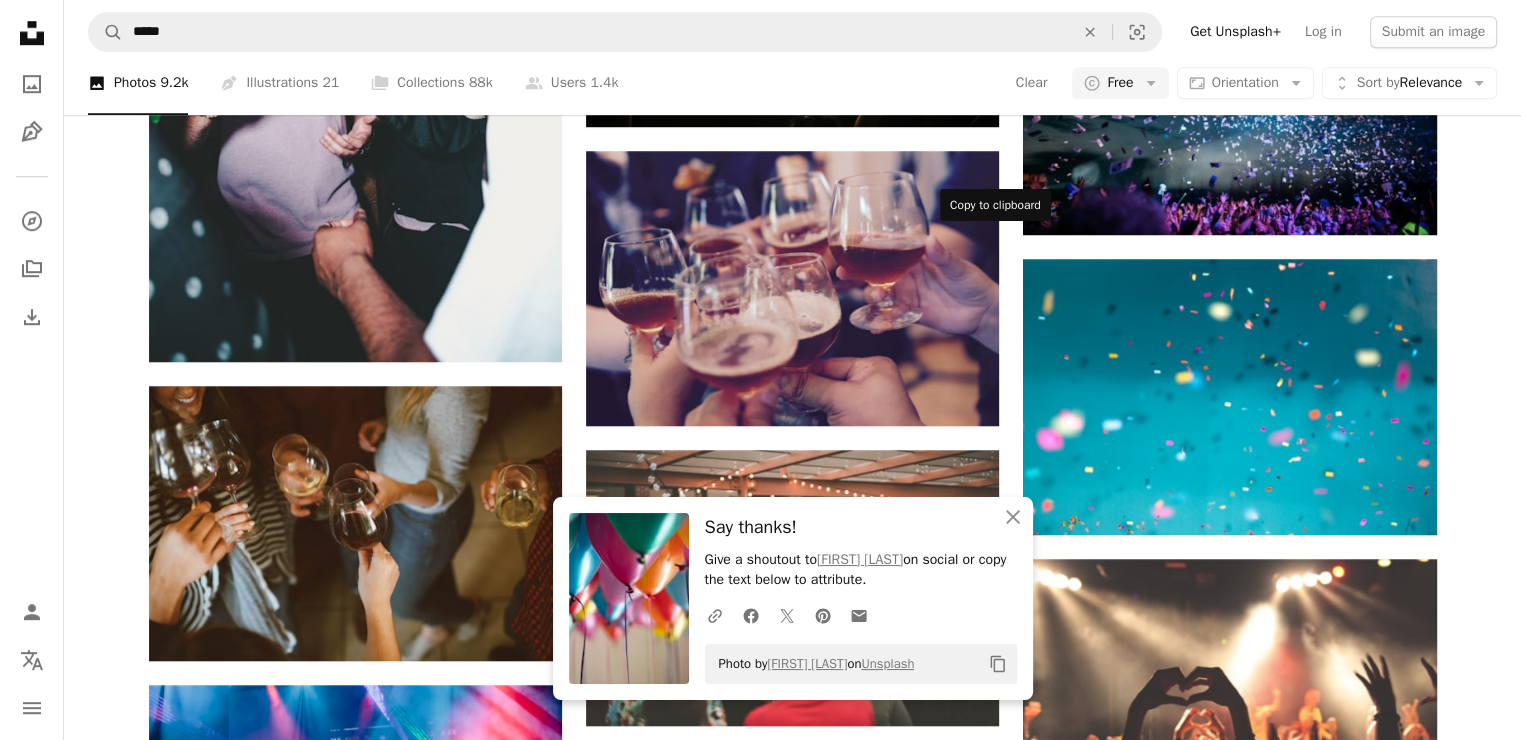 click on "Copy content" 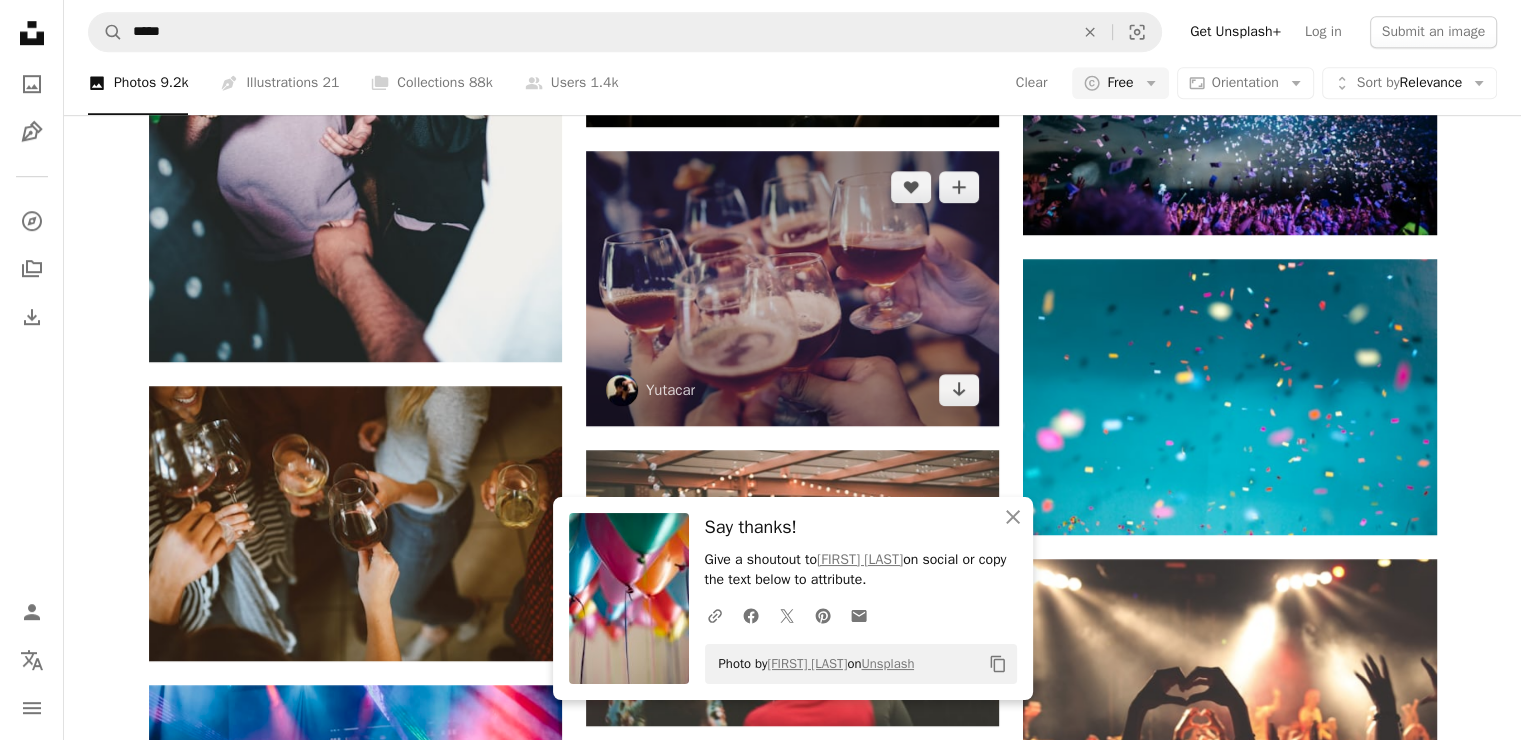 scroll, scrollTop: 1800, scrollLeft: 0, axis: vertical 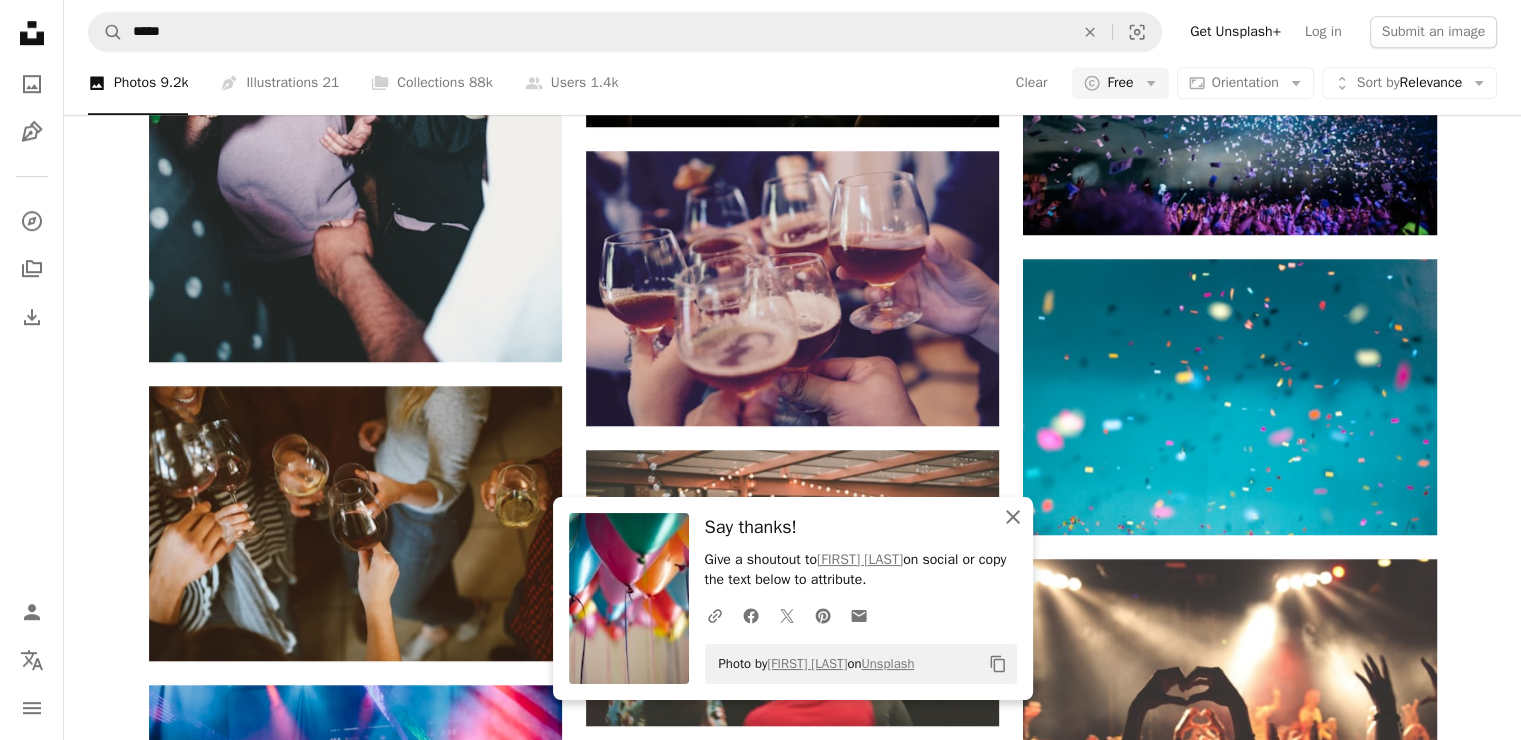 click on "An X shape" 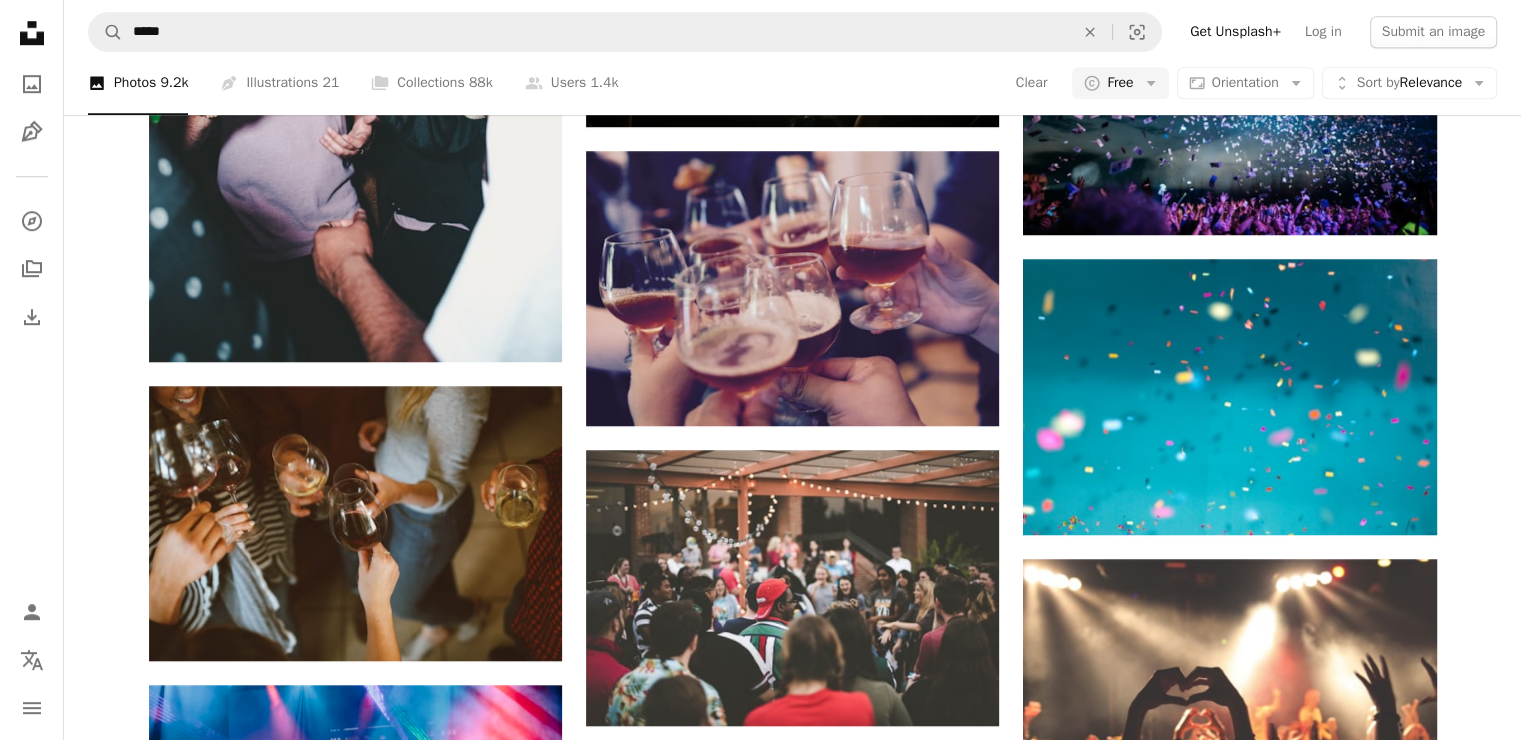 scroll, scrollTop: 3000, scrollLeft: 0, axis: vertical 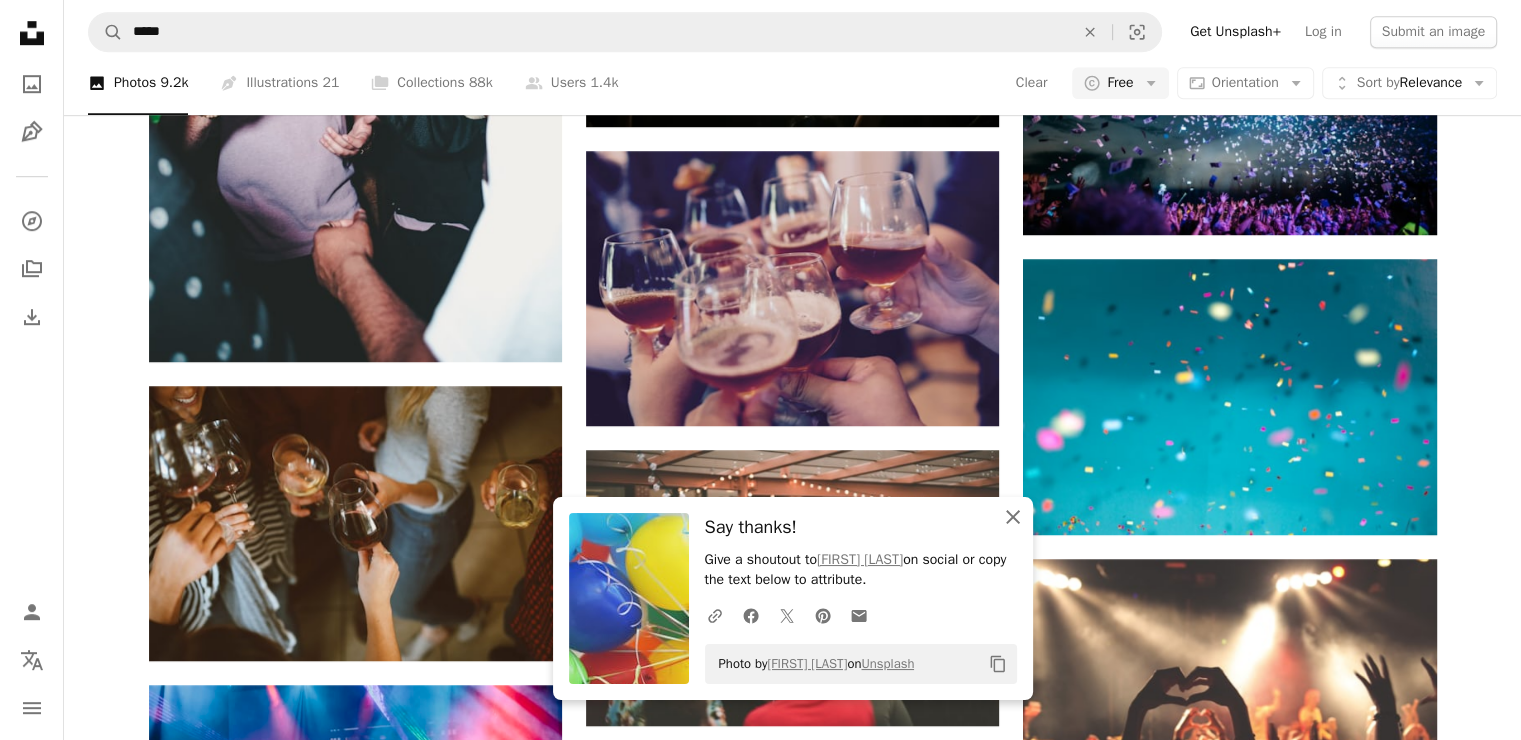 click on "An X shape" 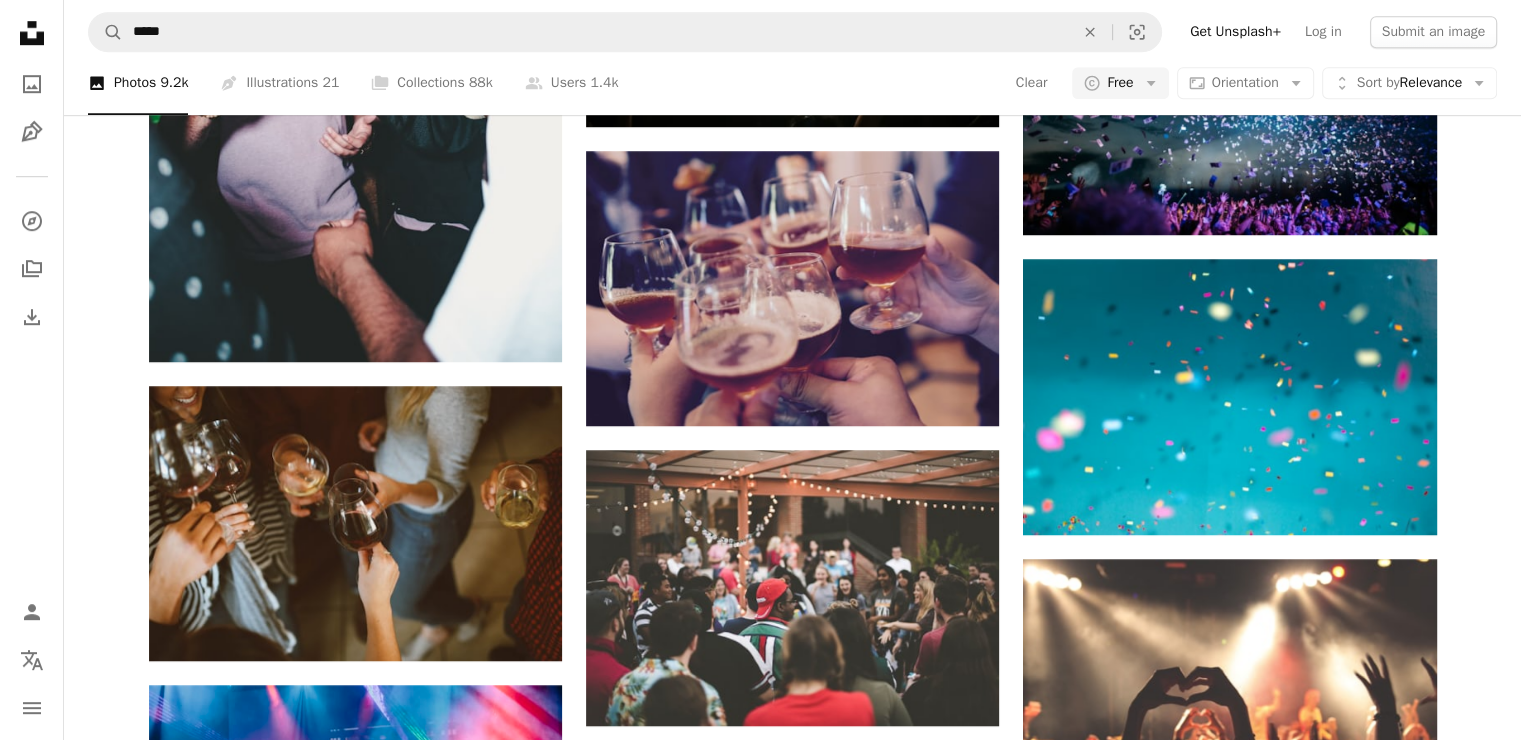 scroll, scrollTop: 4300, scrollLeft: 0, axis: vertical 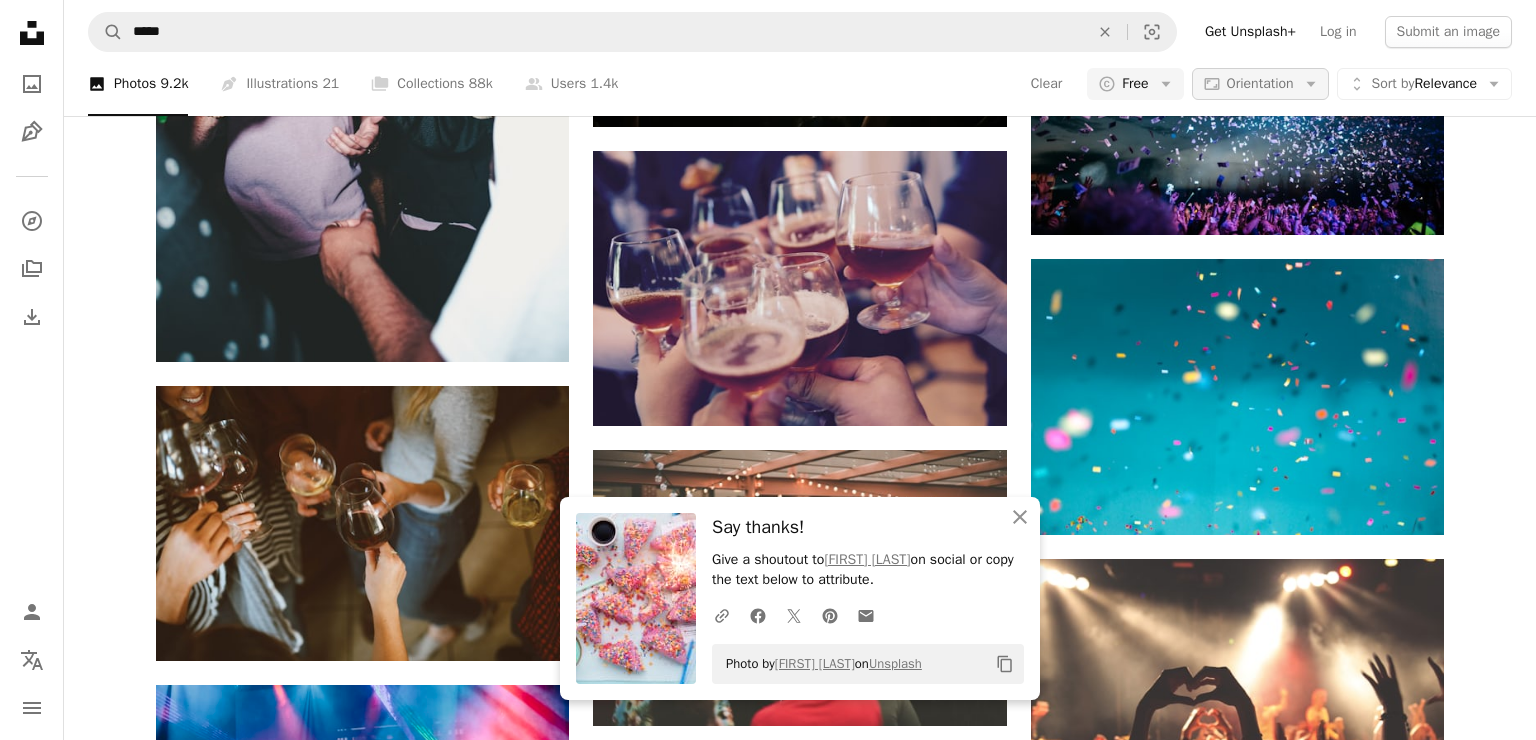 click on "Arrow down" 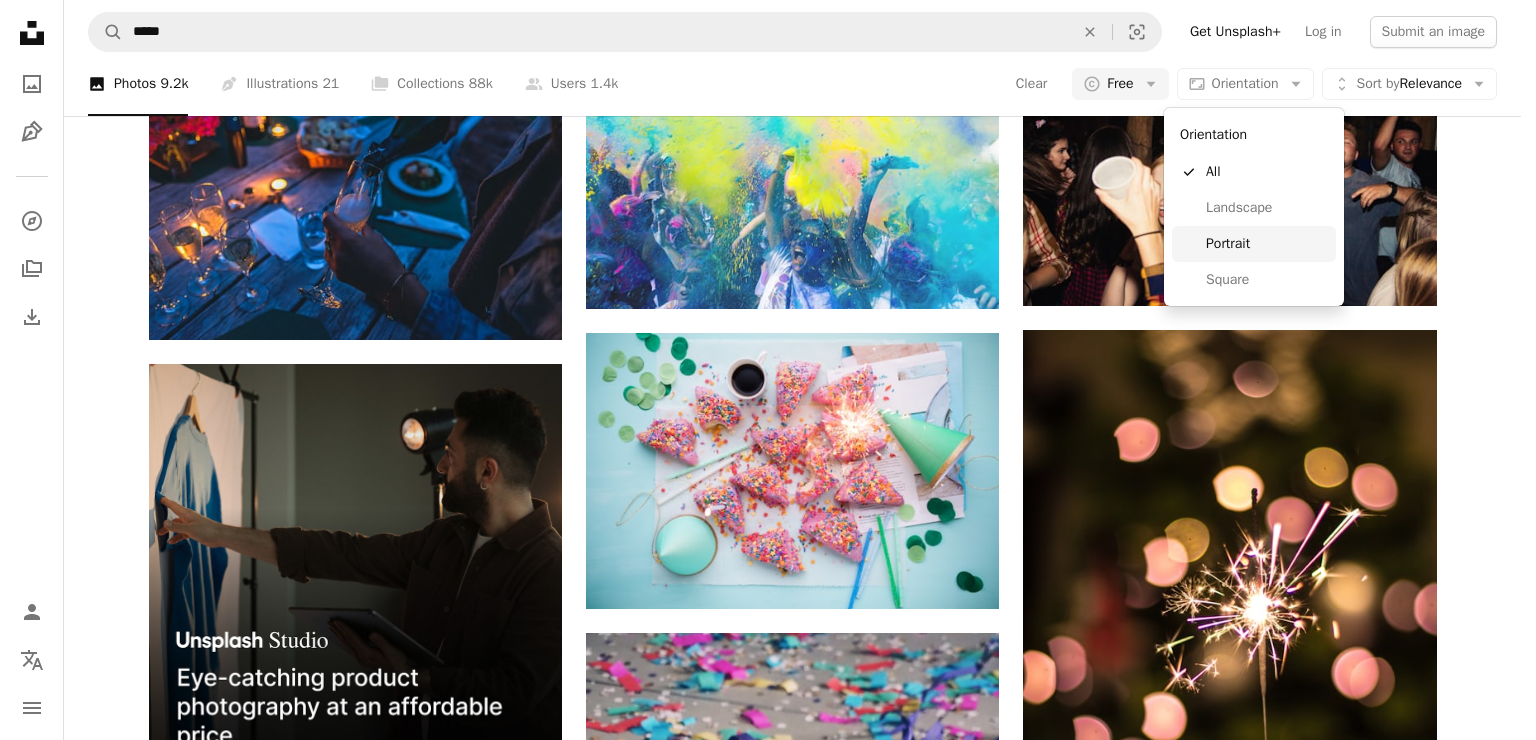 click on "Portrait" at bounding box center [1267, 244] 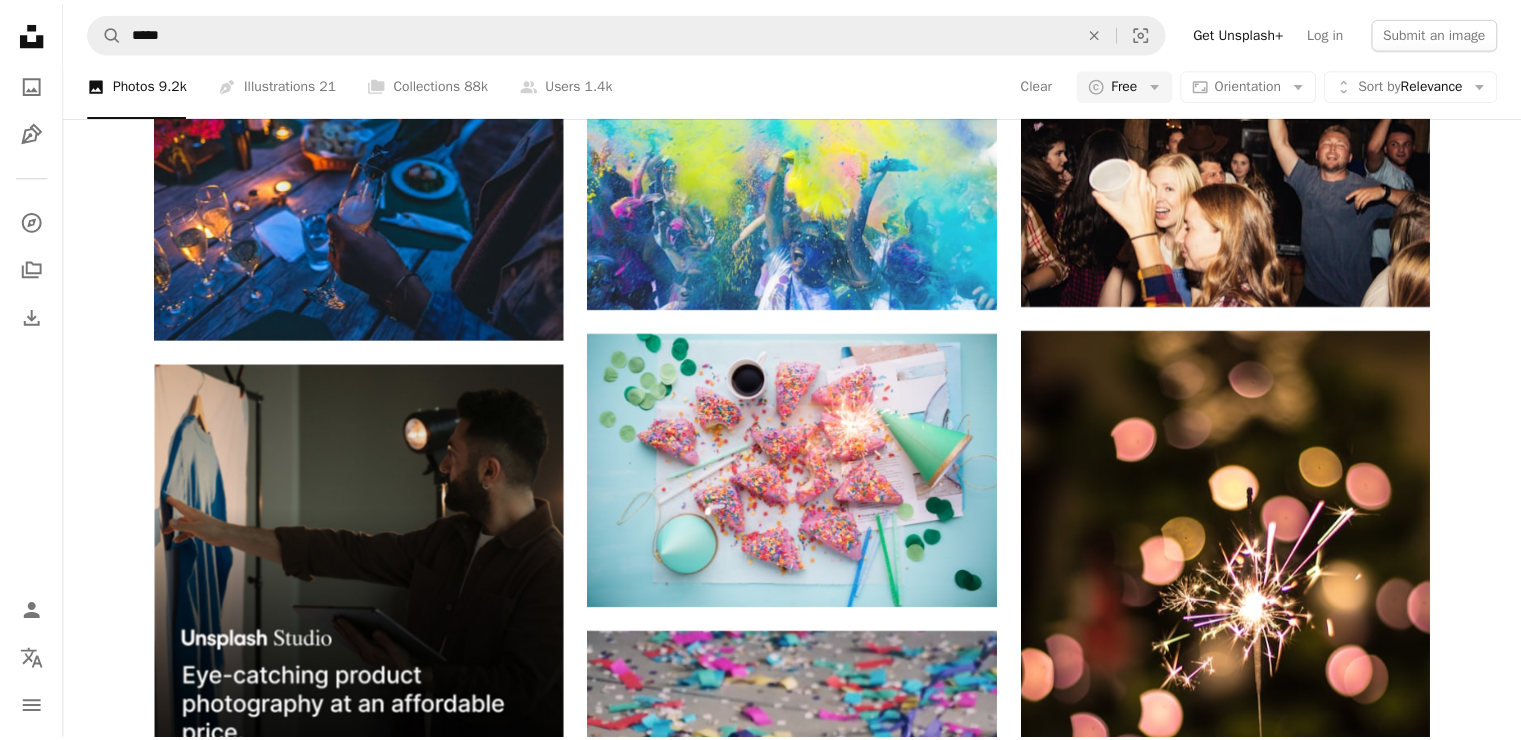 scroll, scrollTop: 0, scrollLeft: 0, axis: both 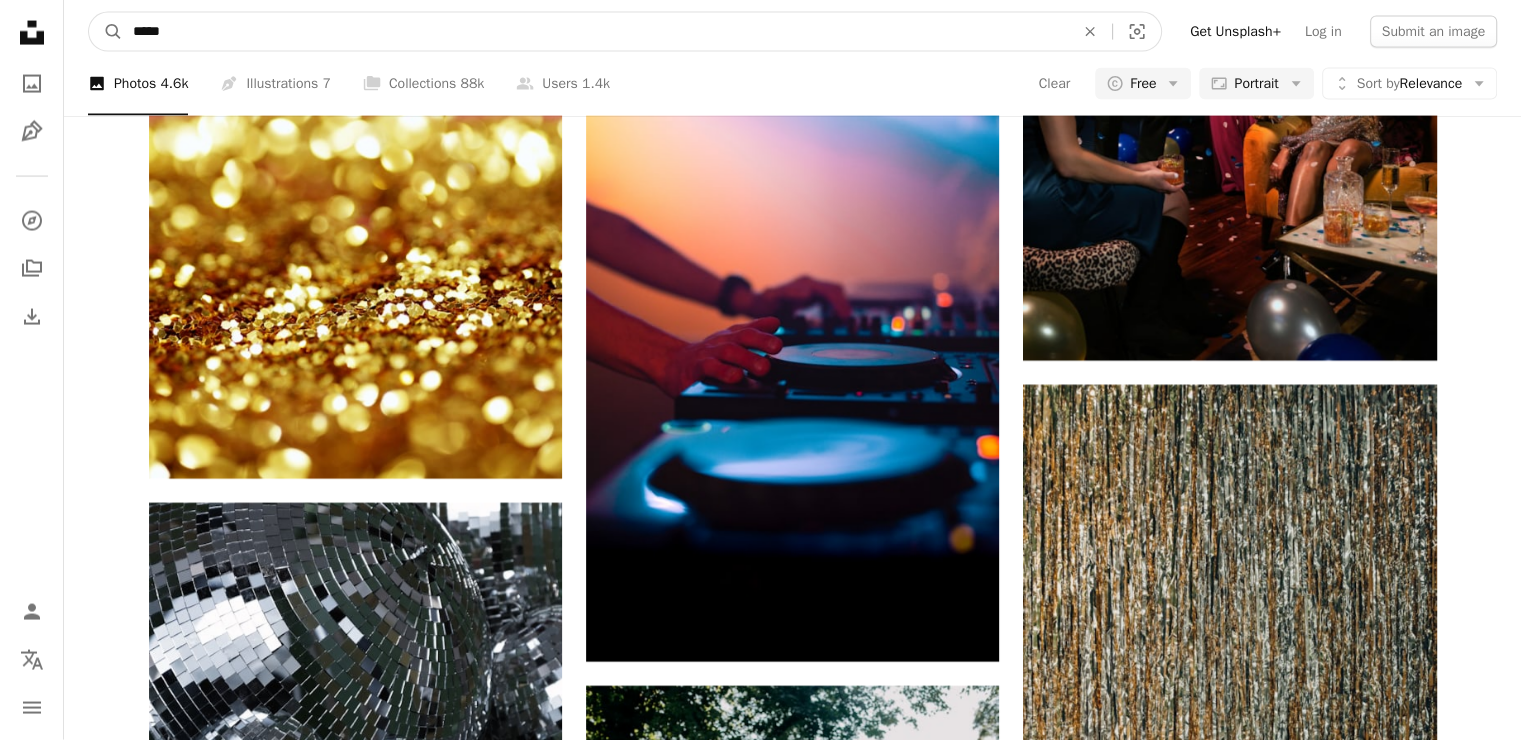 click on "*****" at bounding box center (595, 32) 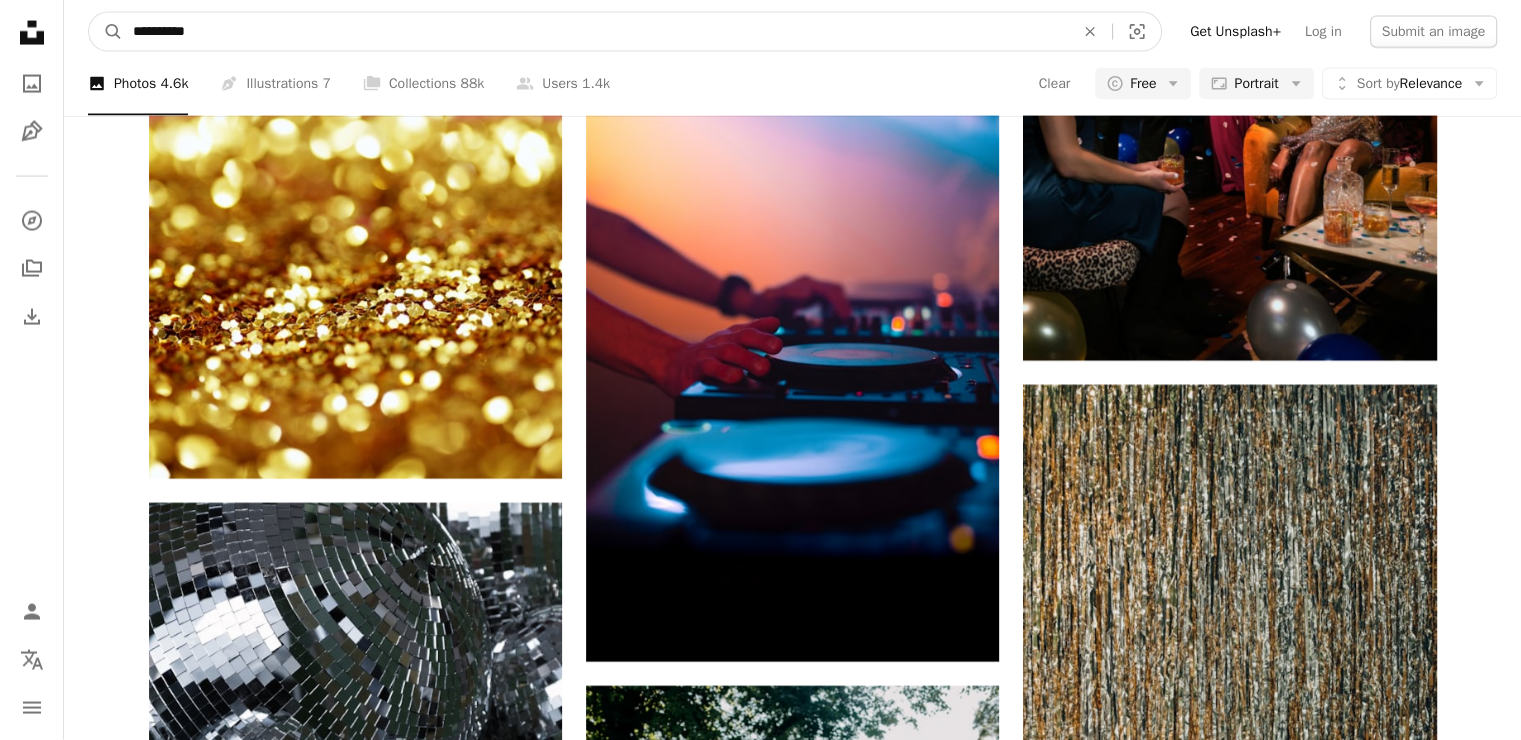 type on "**********" 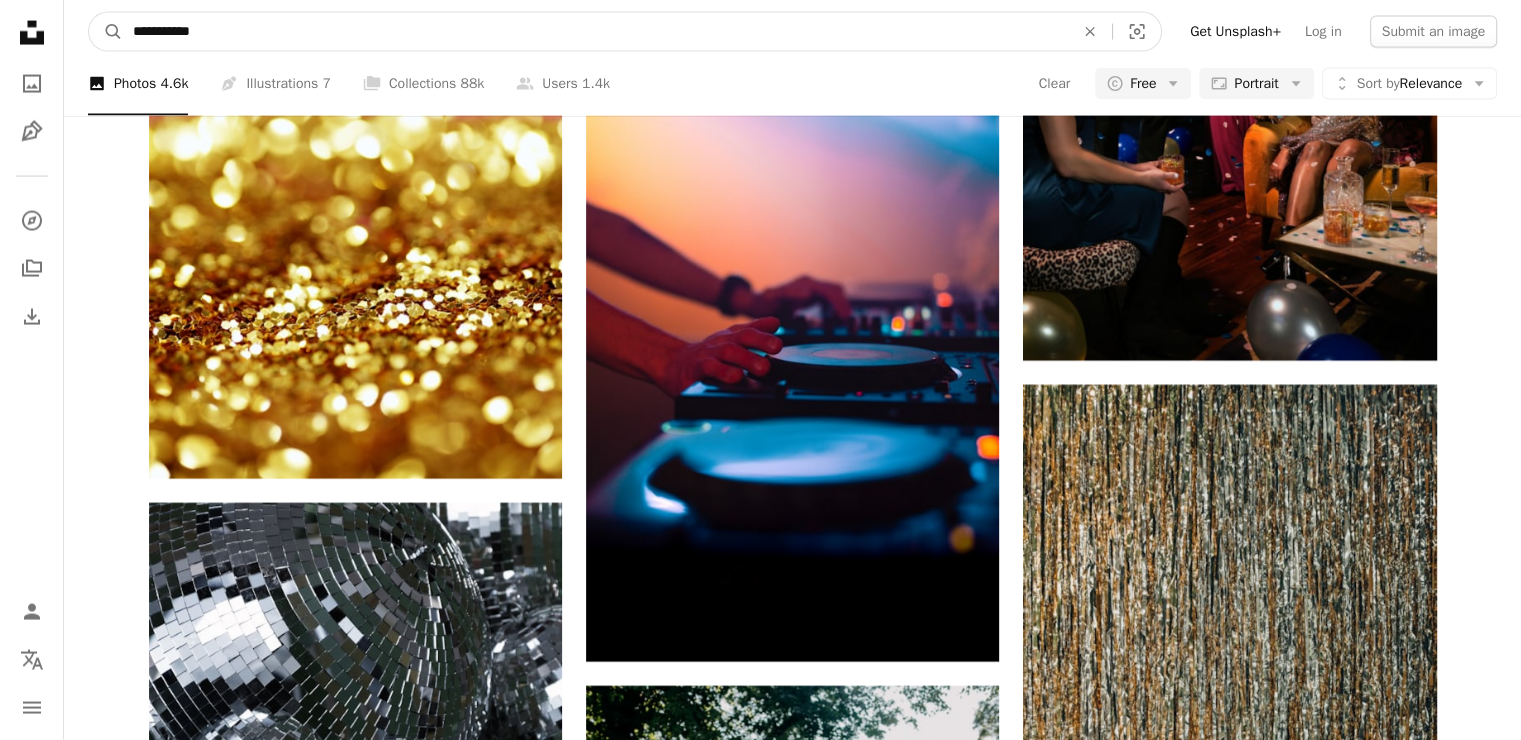 click on "A magnifying glass" at bounding box center (106, 32) 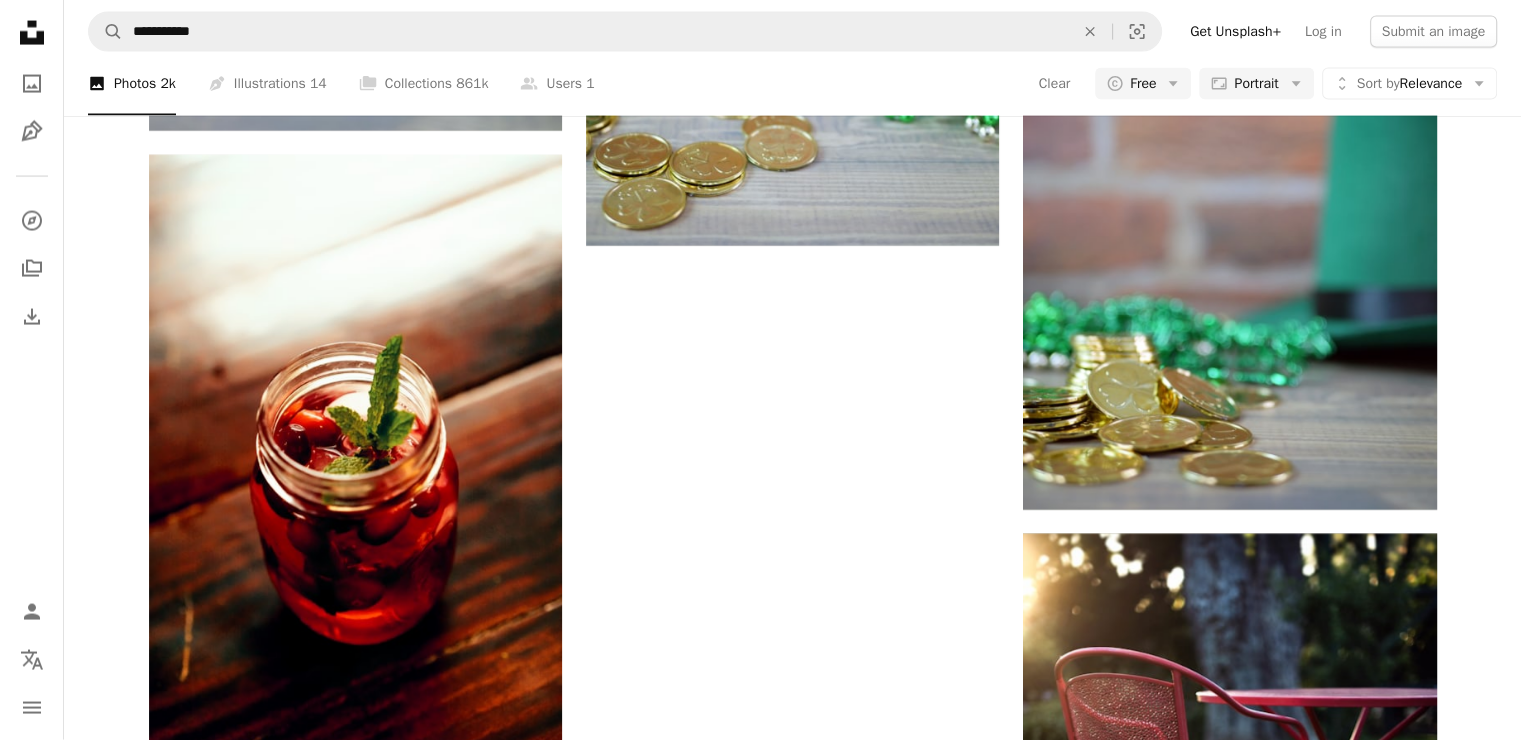 scroll, scrollTop: 4900, scrollLeft: 0, axis: vertical 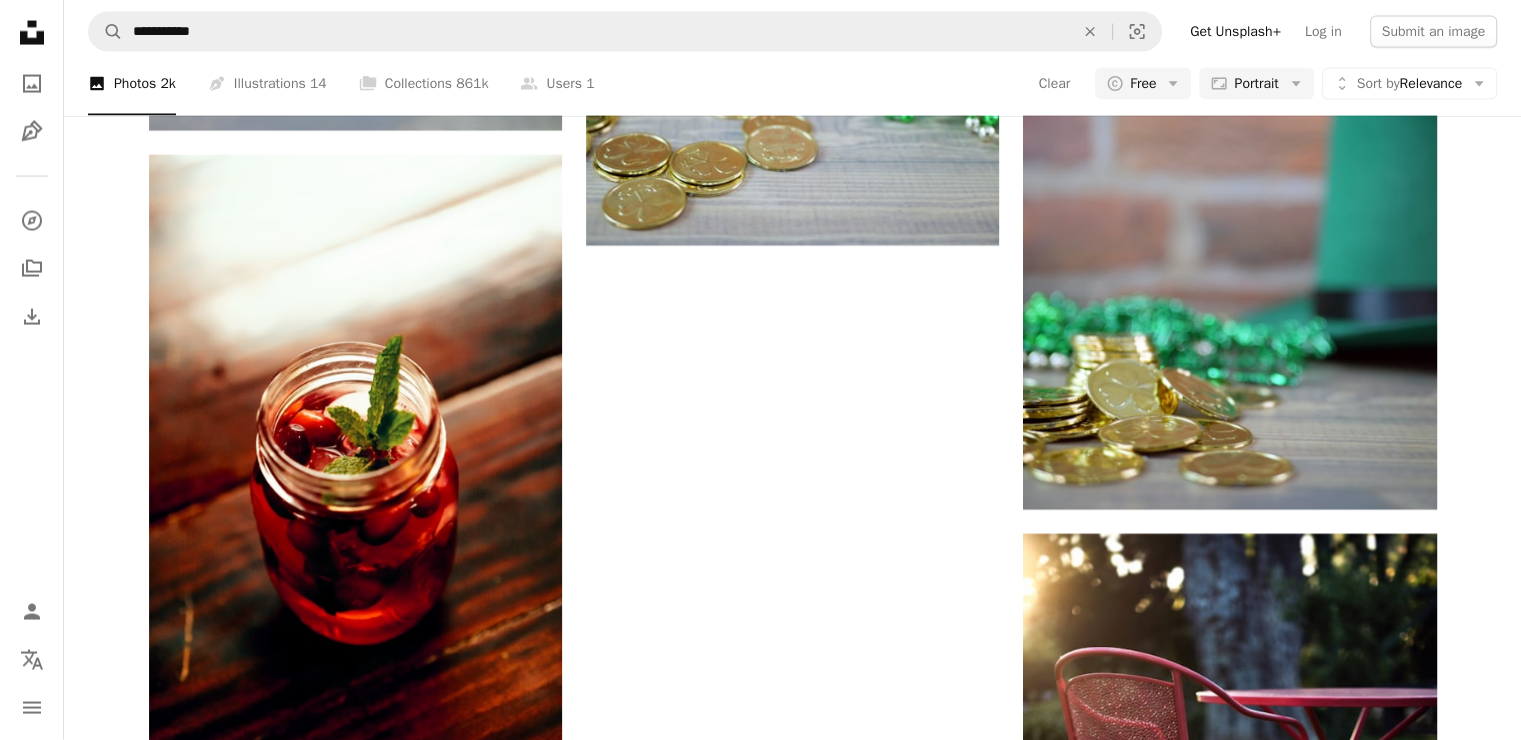 click on "Load more" at bounding box center [793, 1234] 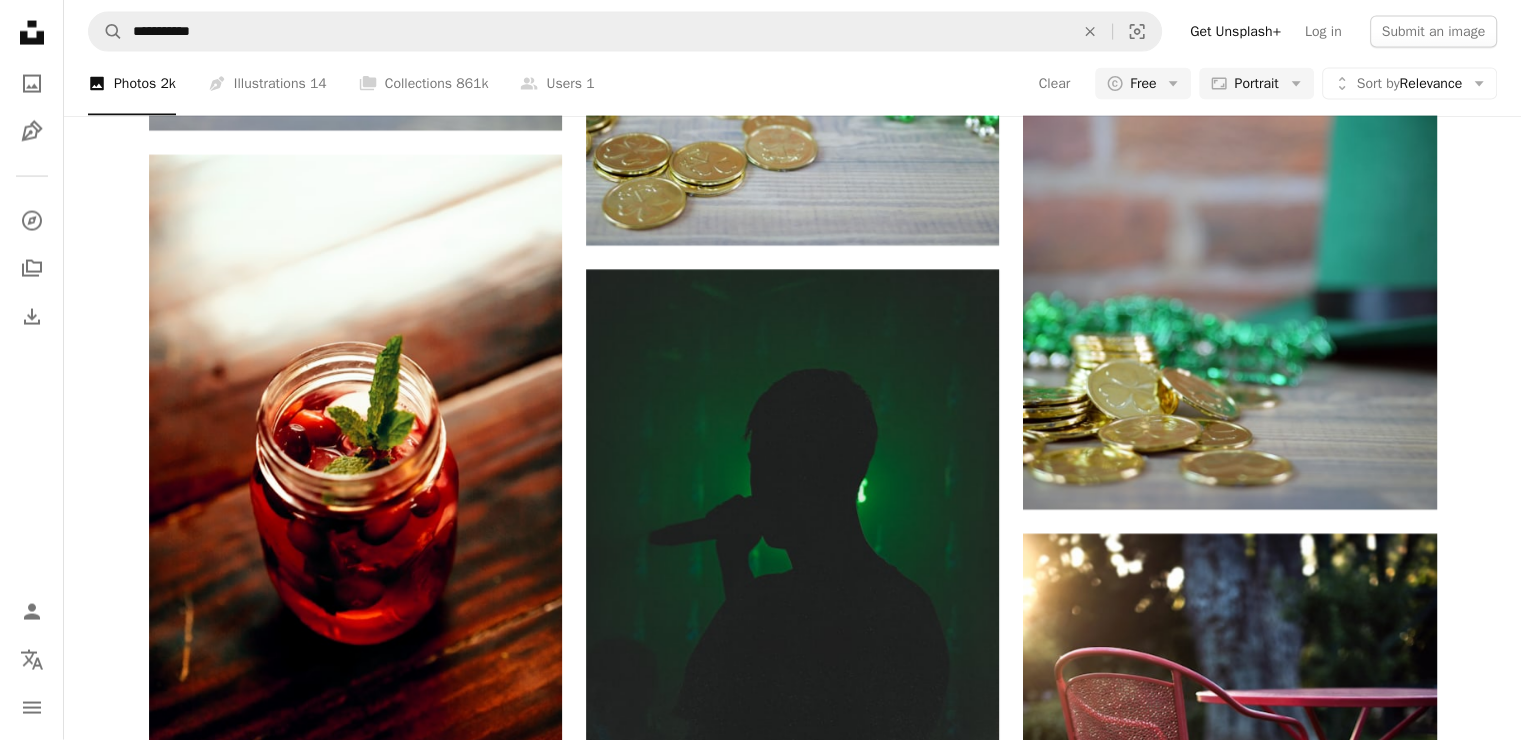 scroll, scrollTop: 24100, scrollLeft: 0, axis: vertical 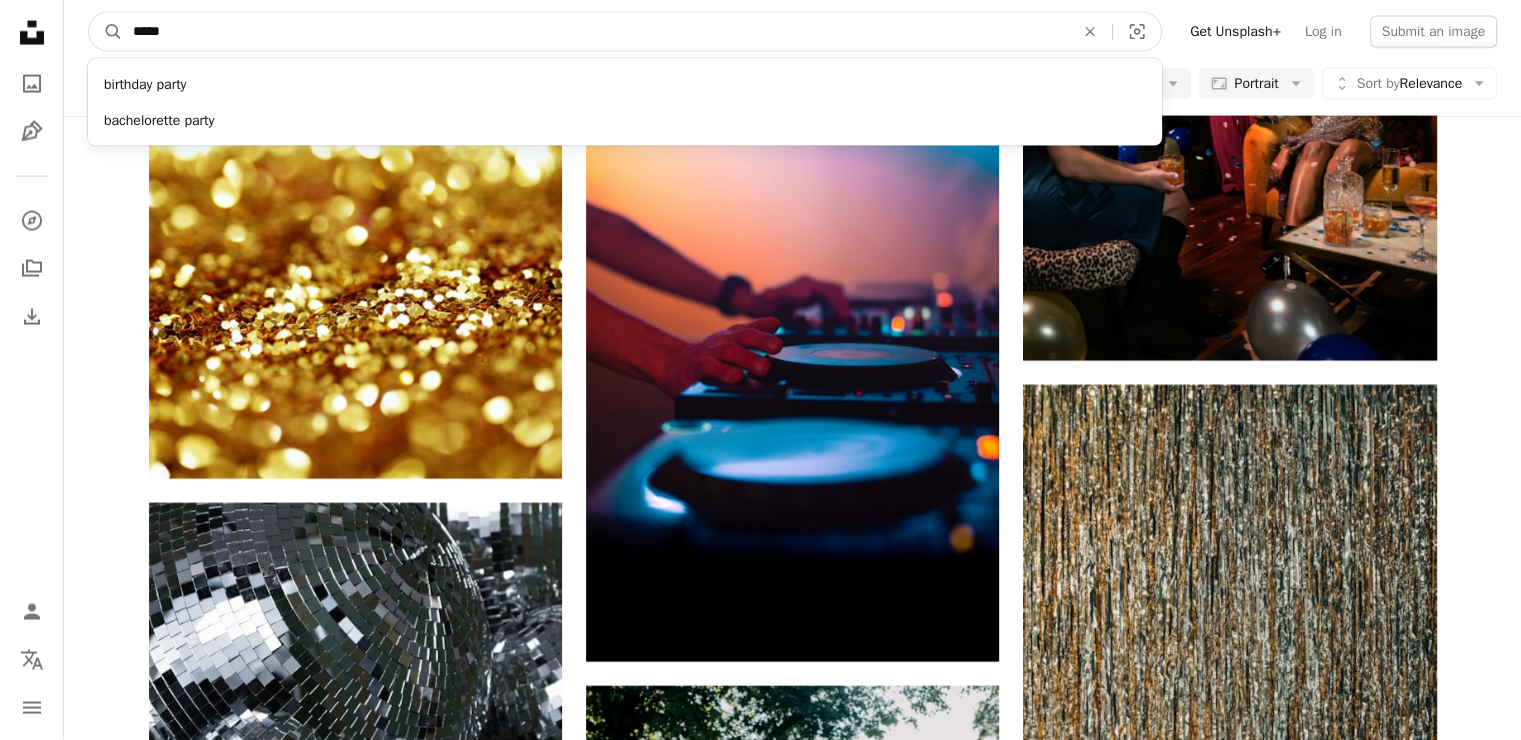 drag, startPoint x: 184, startPoint y: 40, endPoint x: 126, endPoint y: 40, distance: 58 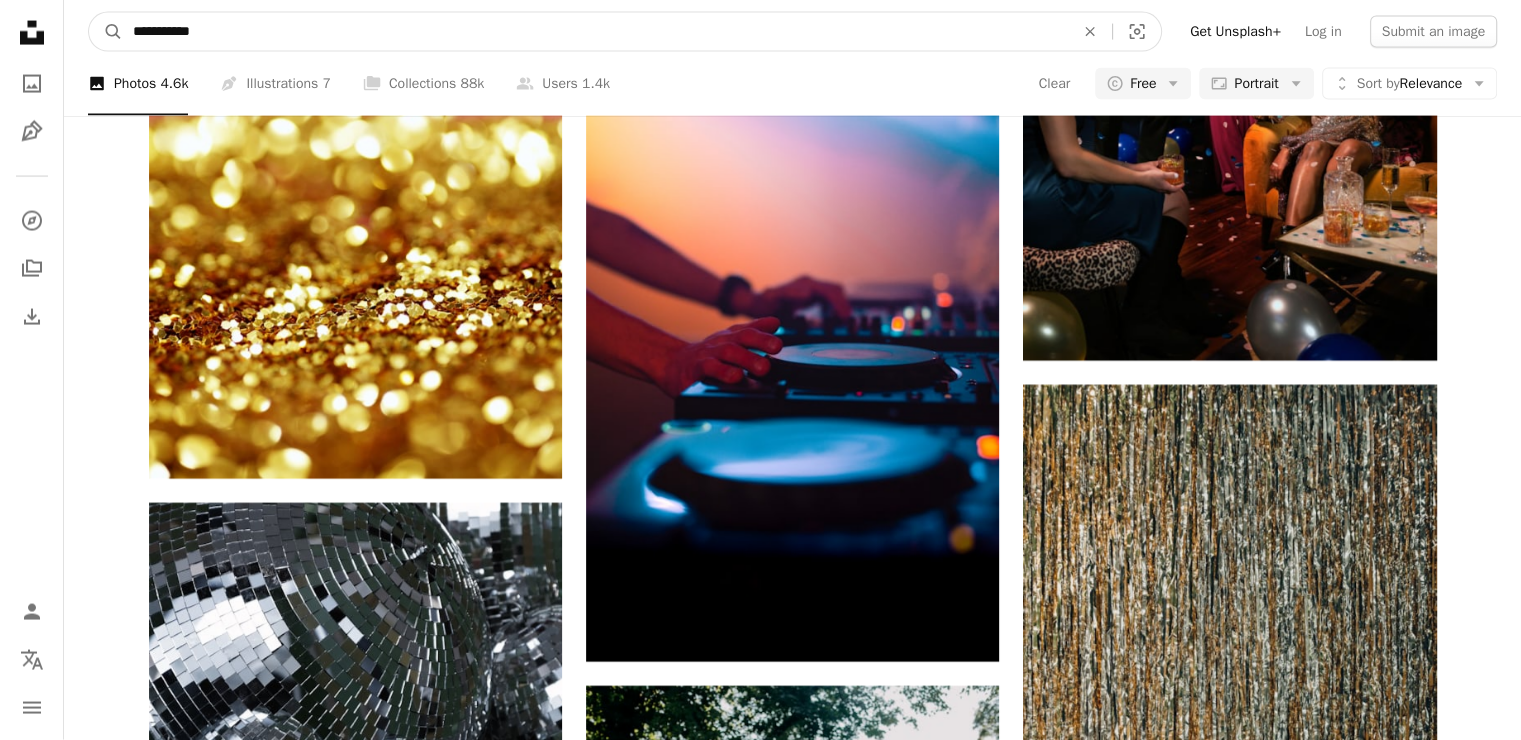 type on "**********" 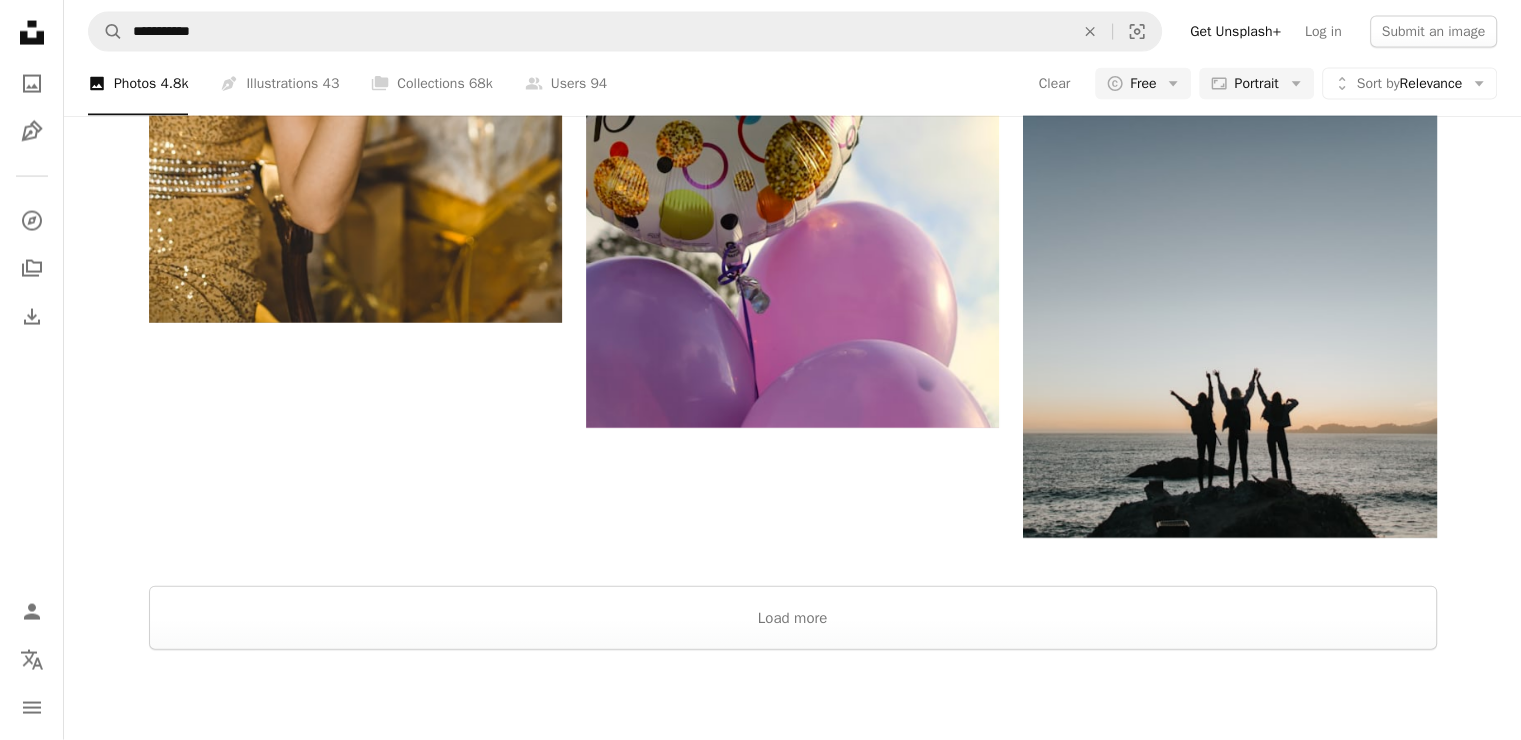 scroll, scrollTop: 400, scrollLeft: 0, axis: vertical 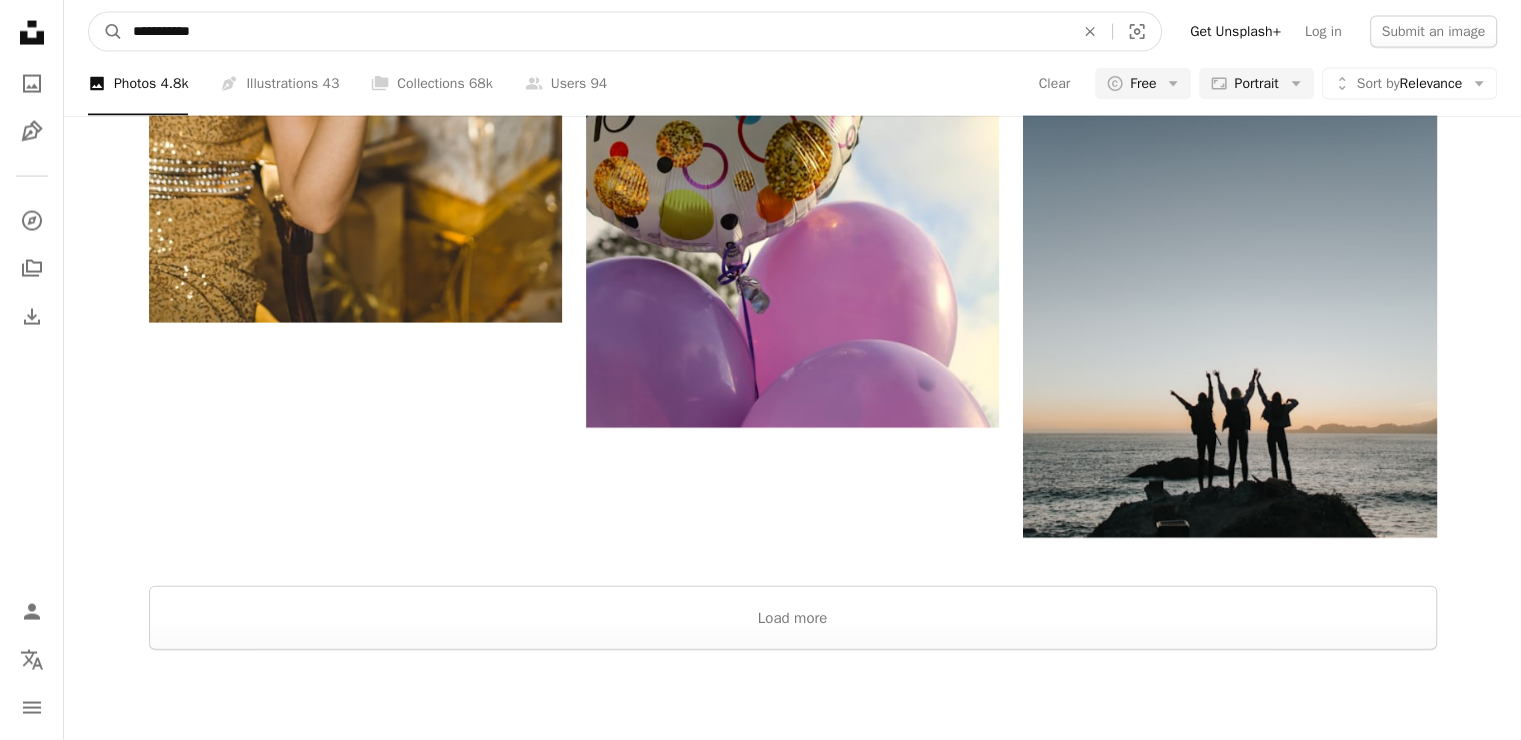 click on "**********" at bounding box center [595, 32] 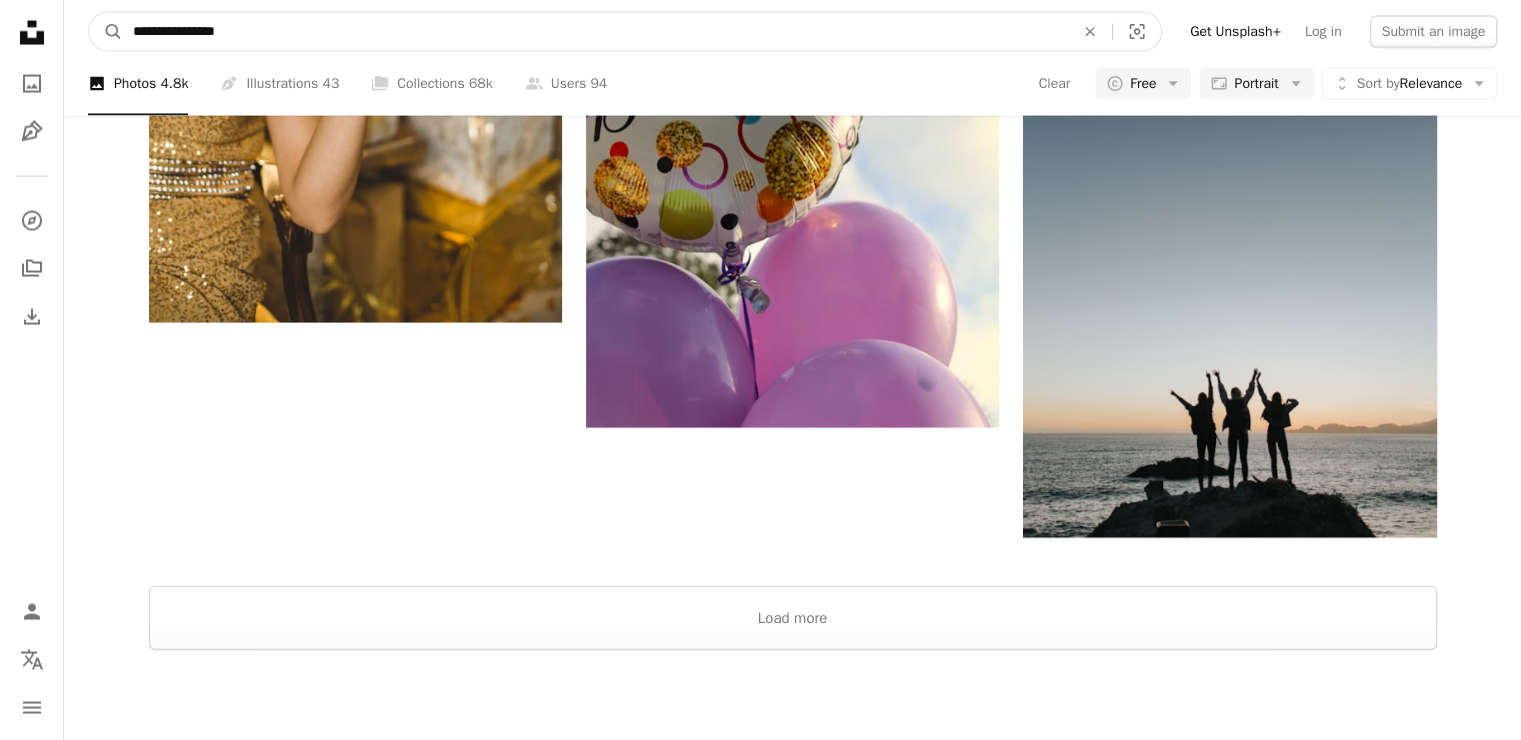 type on "**********" 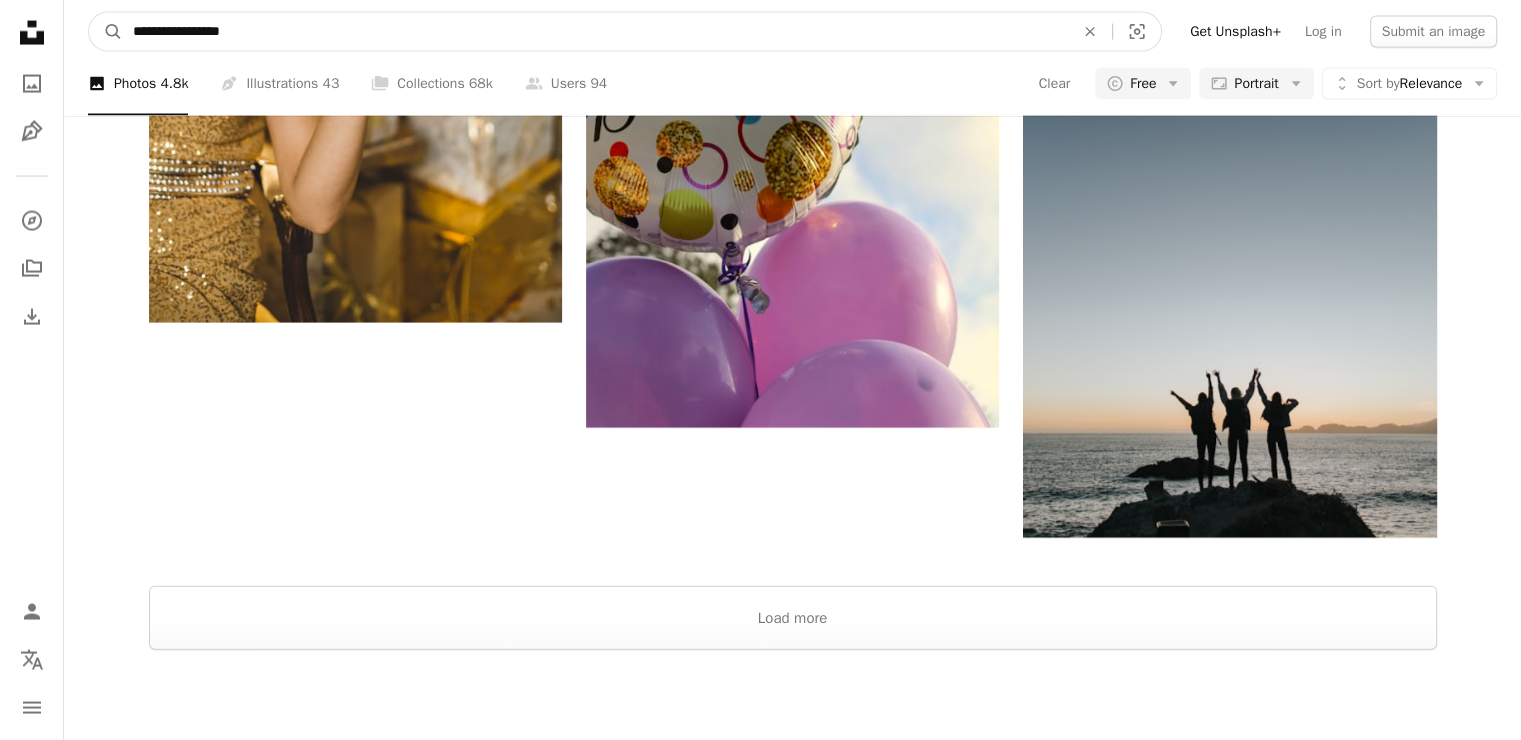 click on "A magnifying glass" at bounding box center [106, 32] 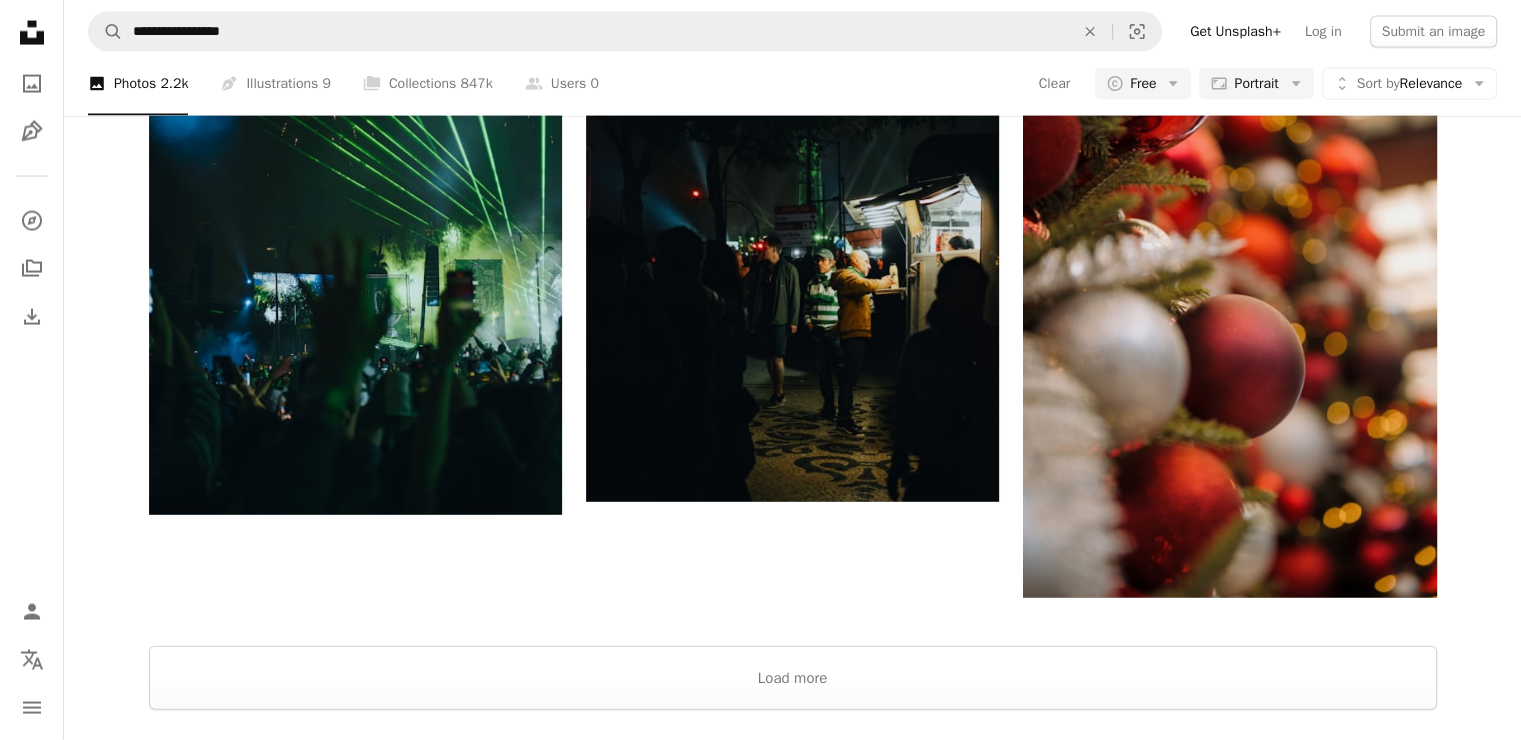scroll, scrollTop: 4800, scrollLeft: 0, axis: vertical 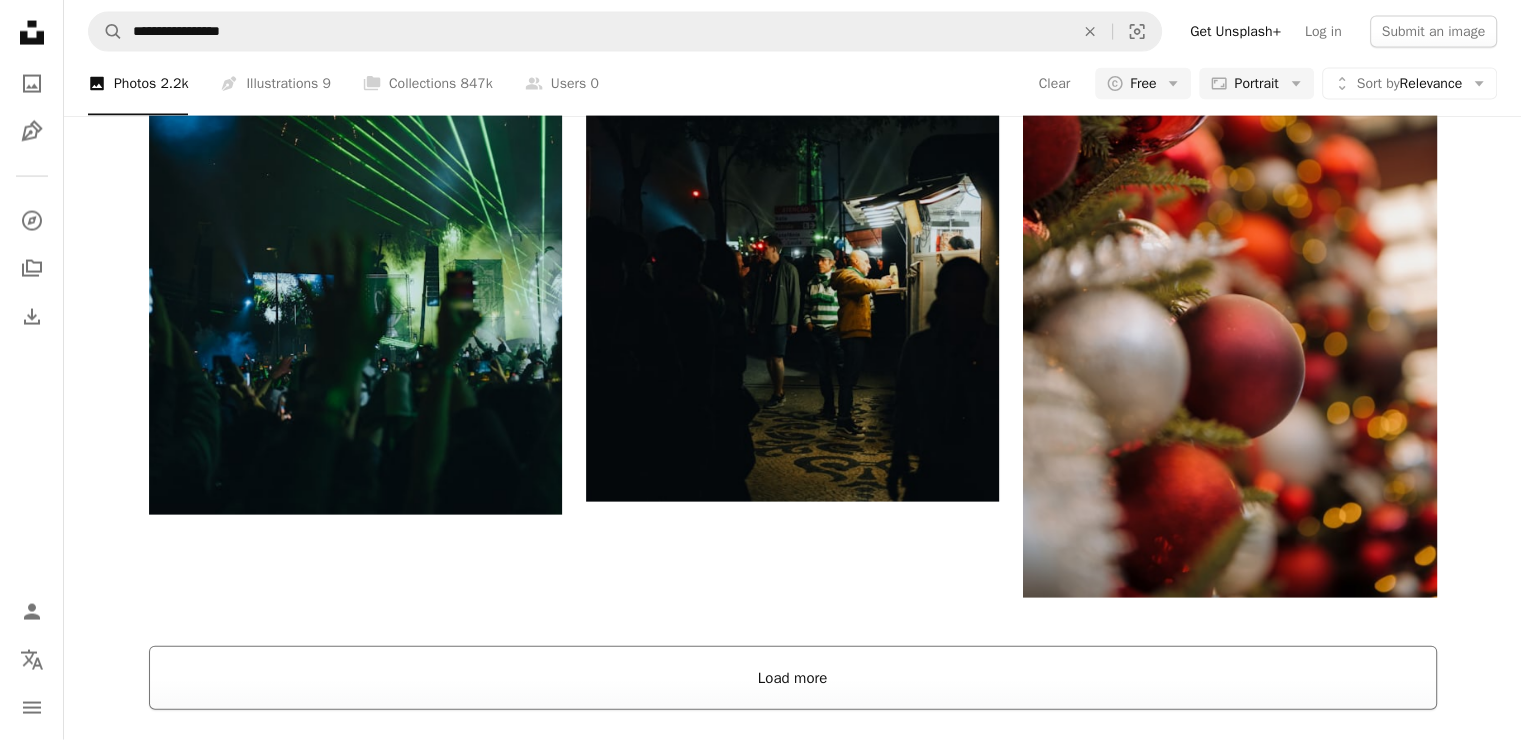 click on "Load more" at bounding box center (793, 678) 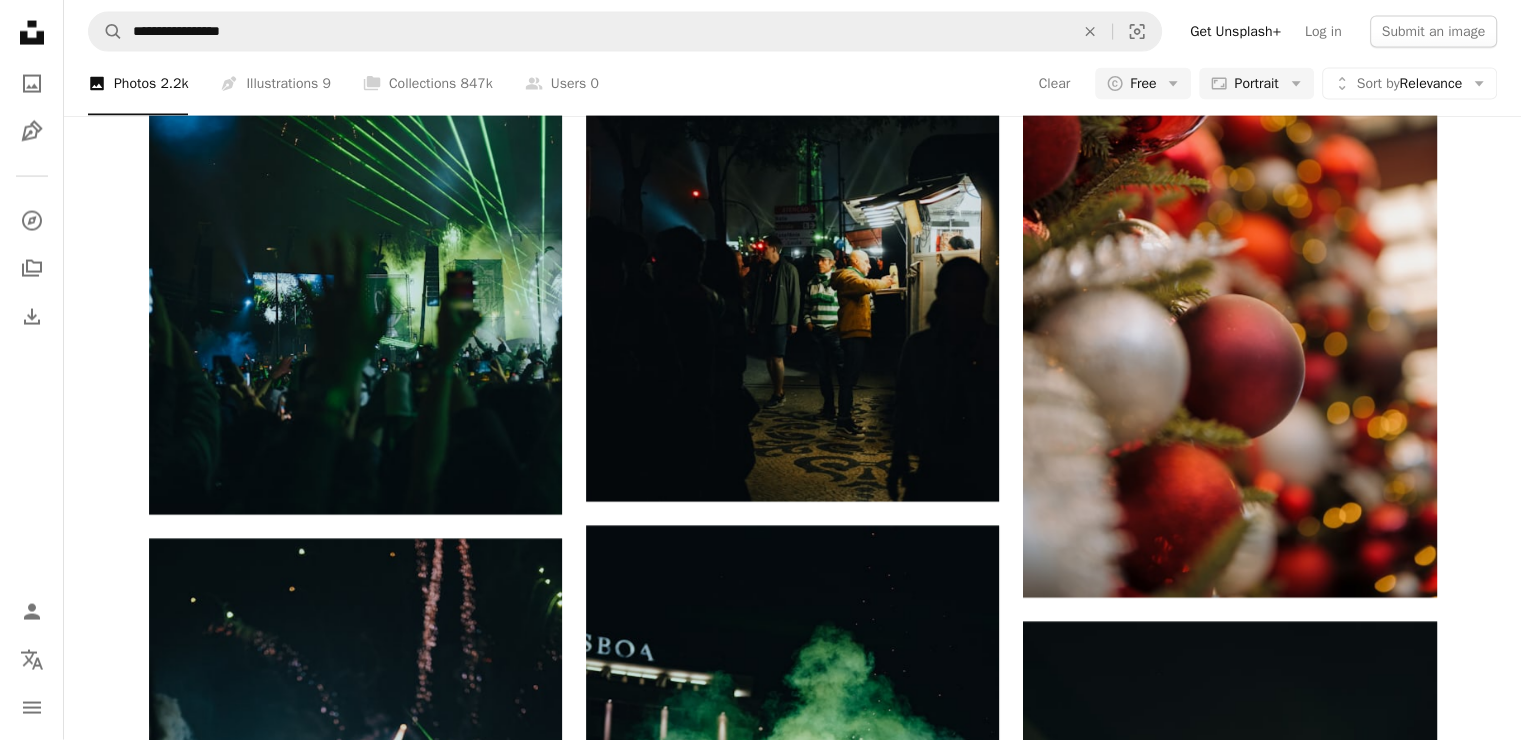 scroll, scrollTop: 17500, scrollLeft: 0, axis: vertical 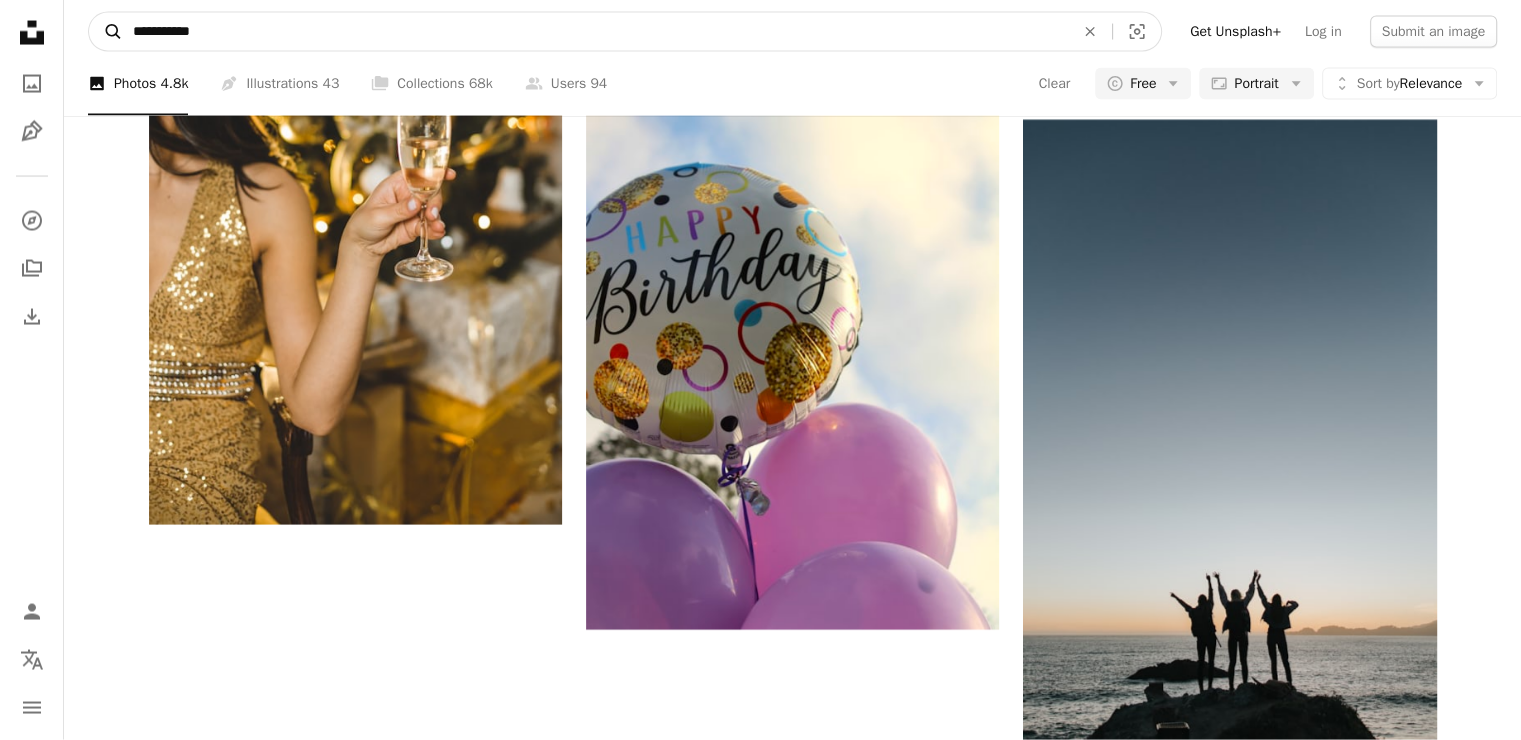 drag, startPoint x: 229, startPoint y: 32, endPoint x: 107, endPoint y: 25, distance: 122.20065 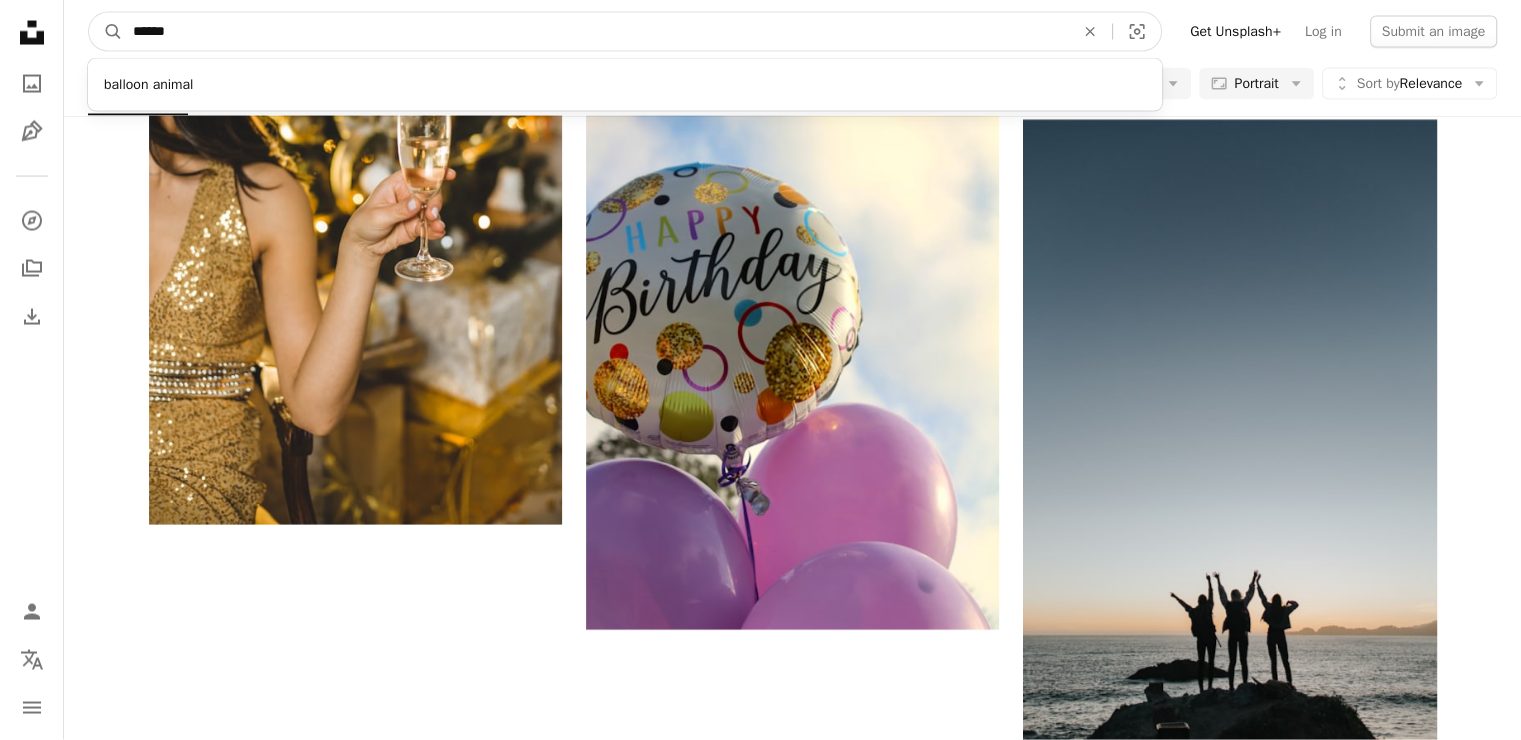 type on "*******" 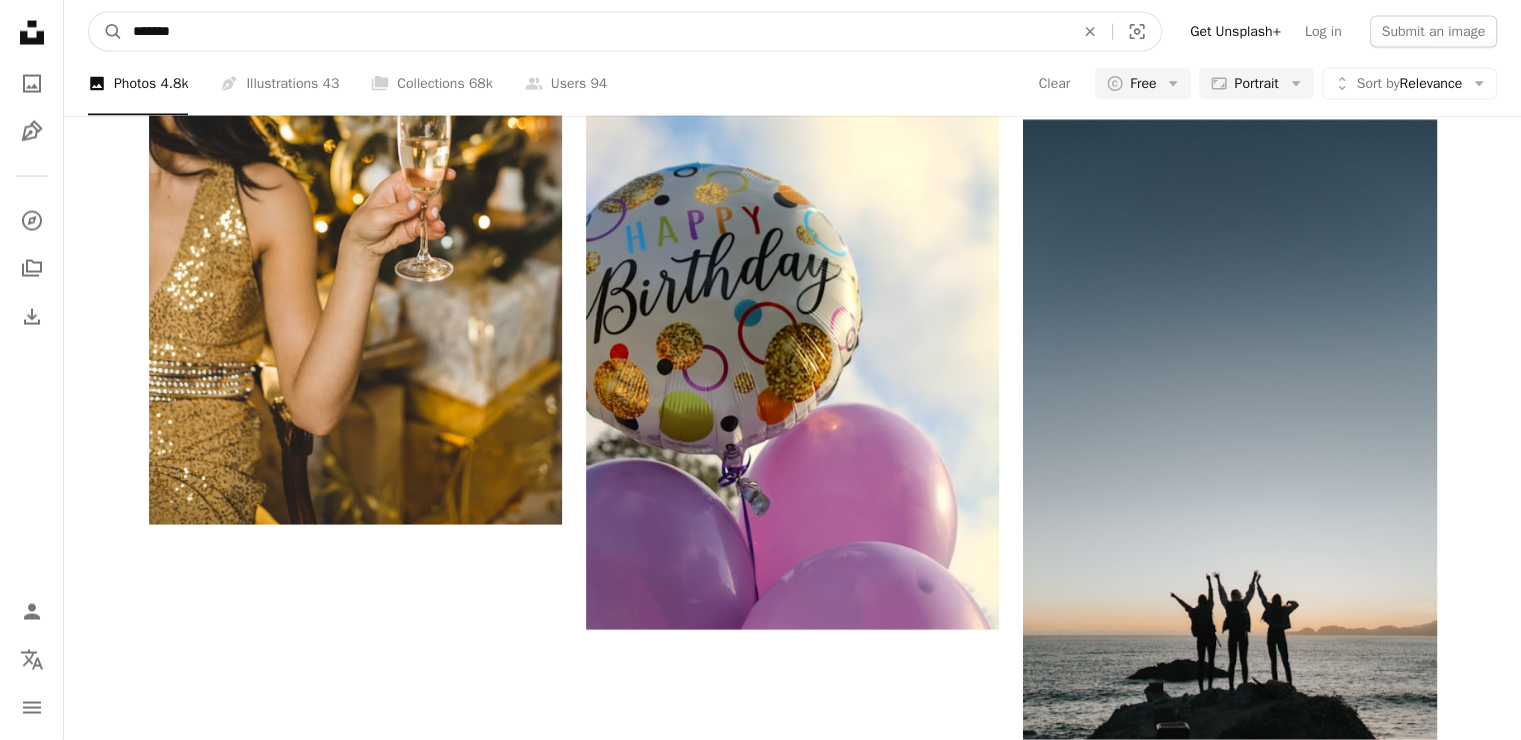 click on "A magnifying glass" at bounding box center [106, 32] 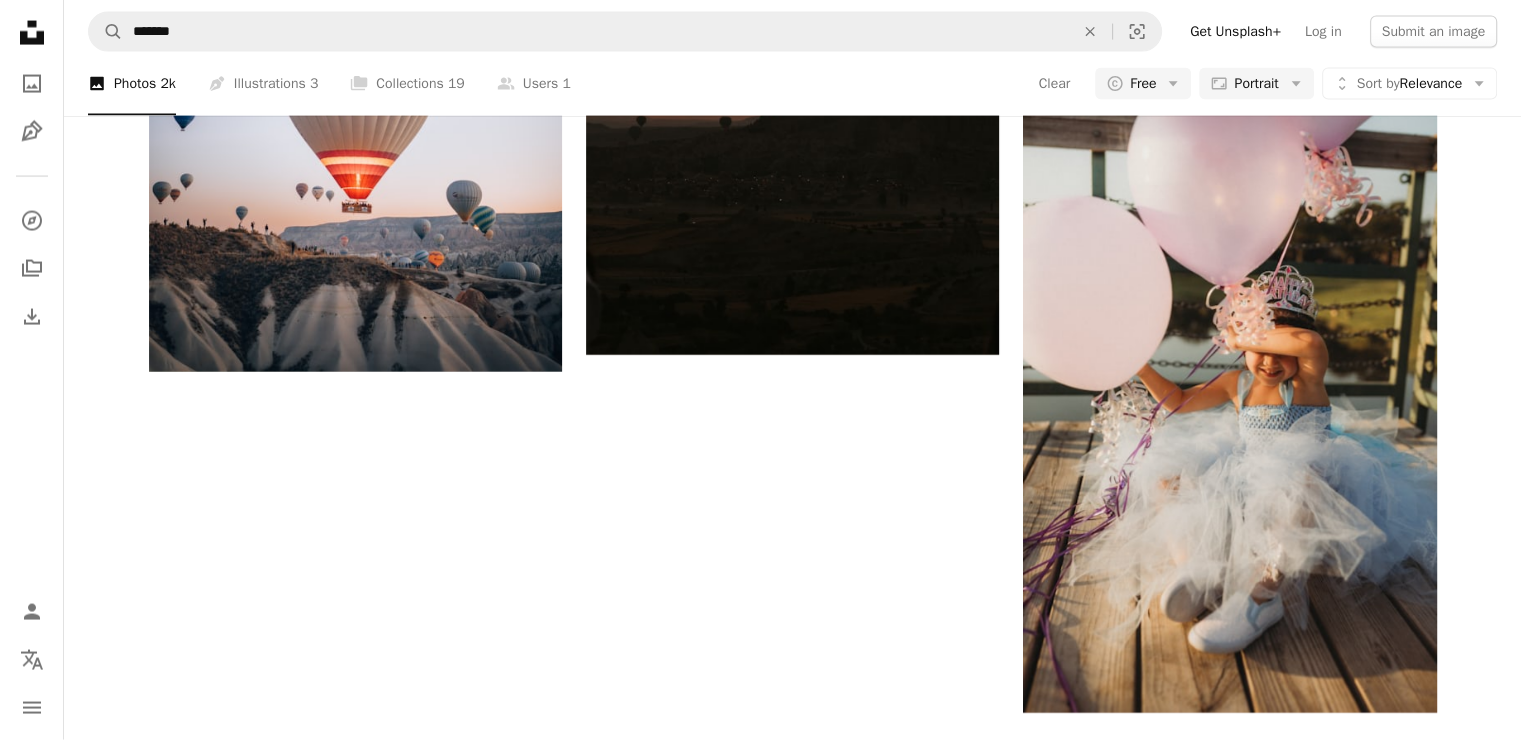 scroll, scrollTop: 1600, scrollLeft: 0, axis: vertical 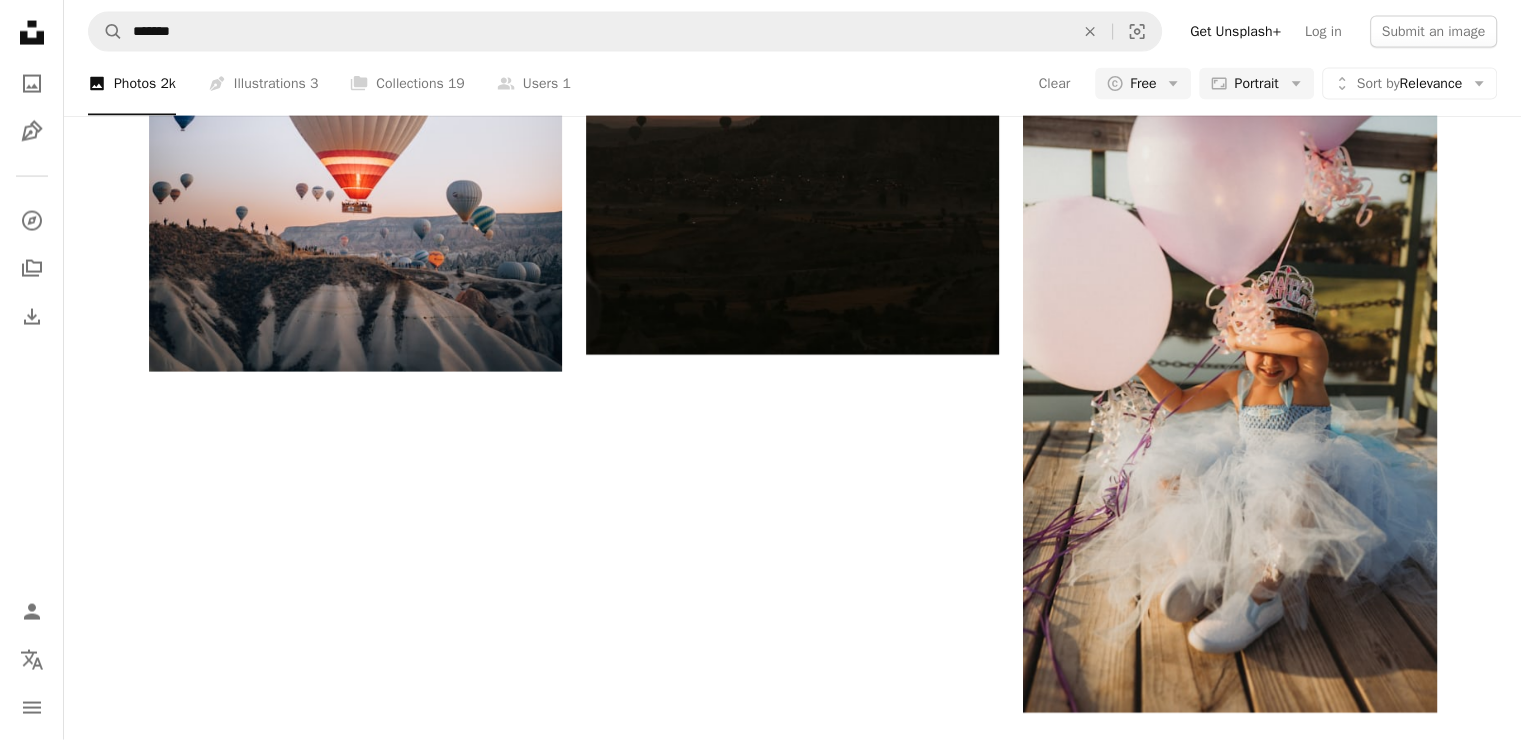 click on "Load more" at bounding box center [793, 793] 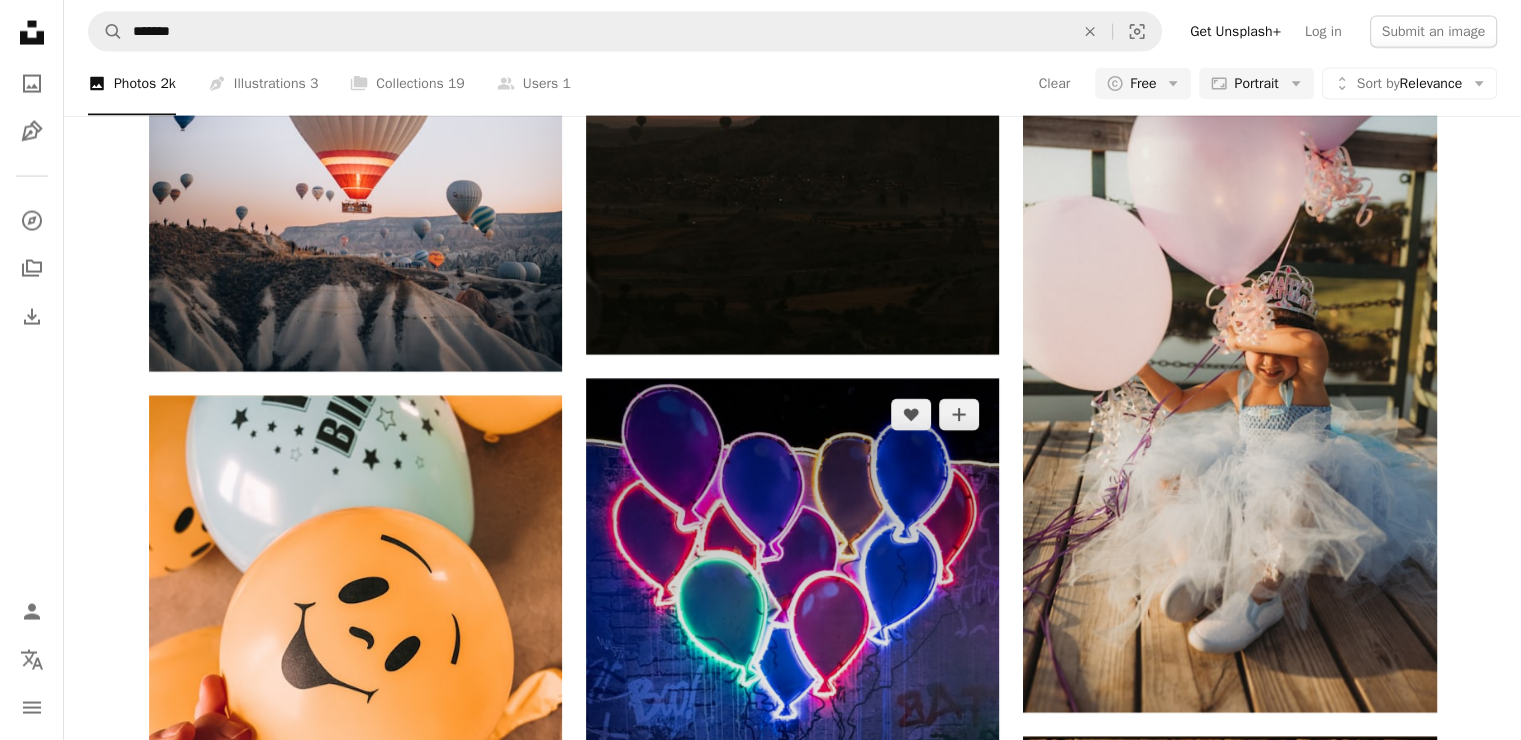 scroll, scrollTop: 10348, scrollLeft: 0, axis: vertical 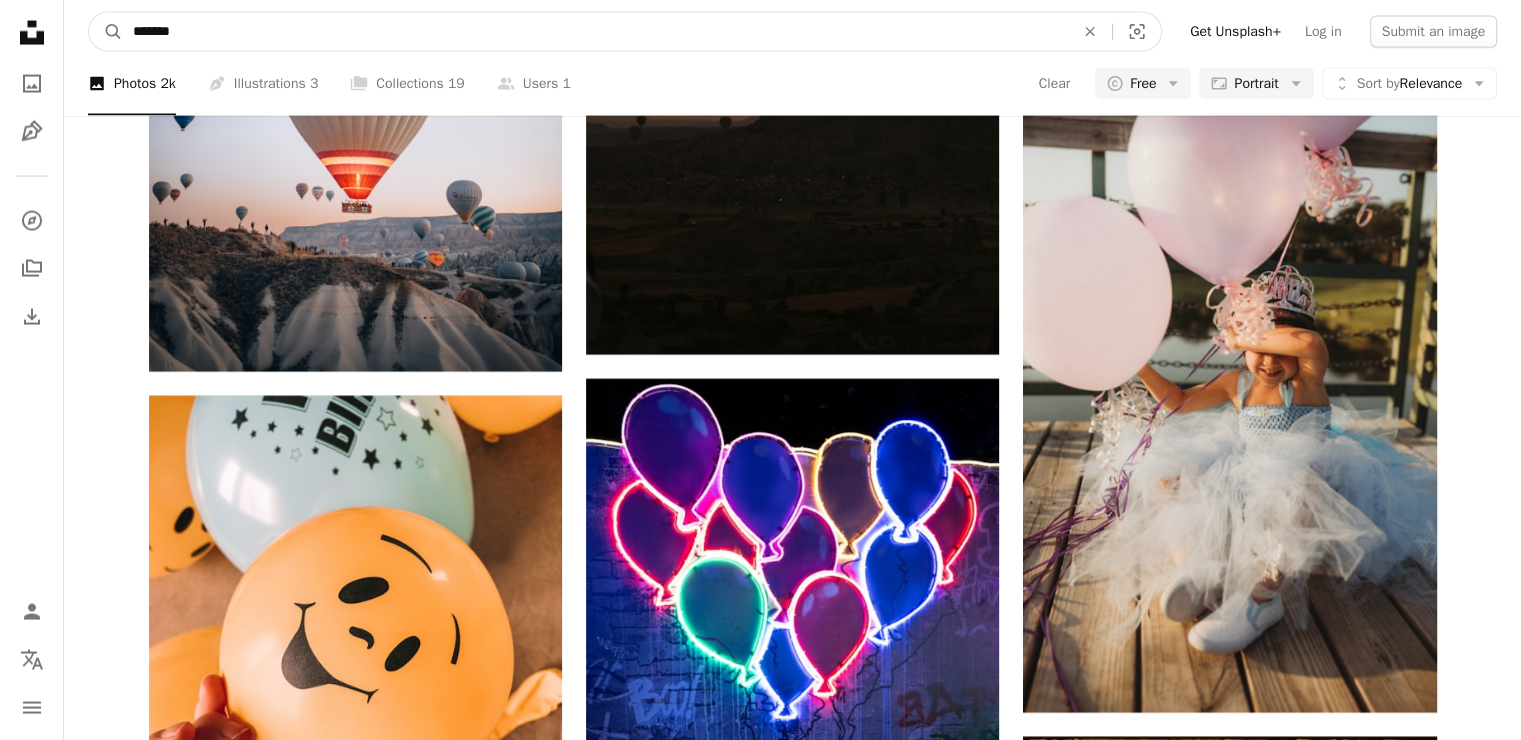 click on "*******" at bounding box center (595, 32) 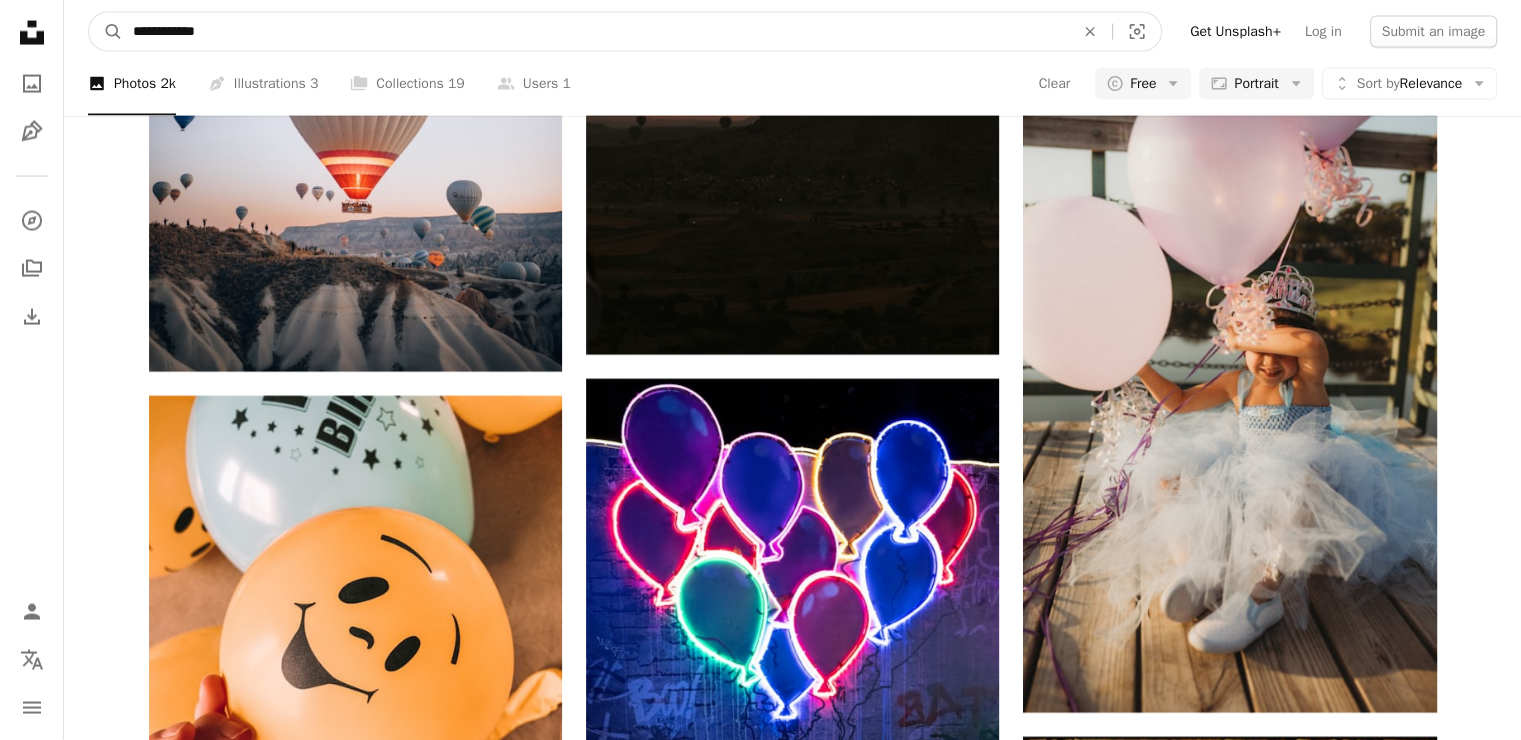 type on "**********" 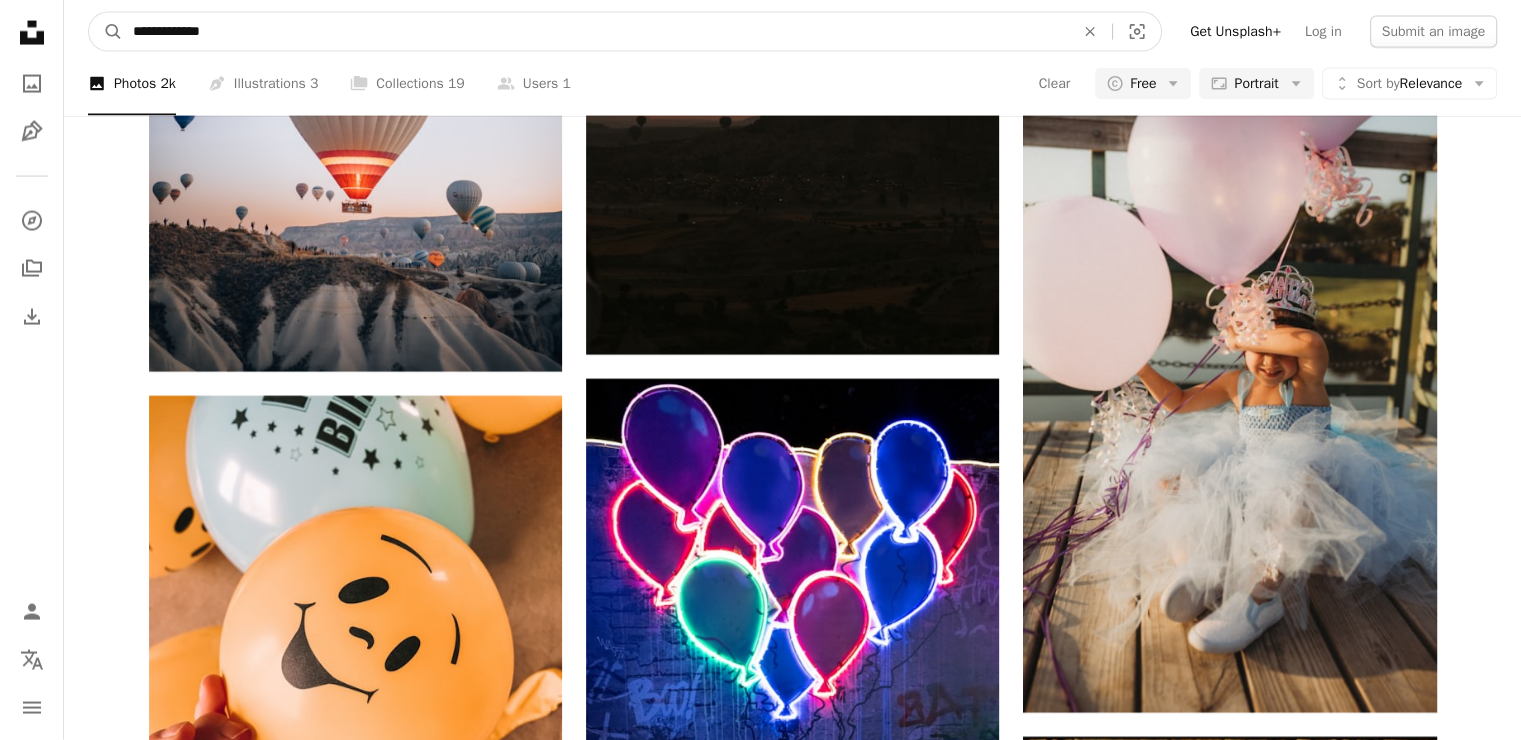 click on "A magnifying glass" at bounding box center [106, 32] 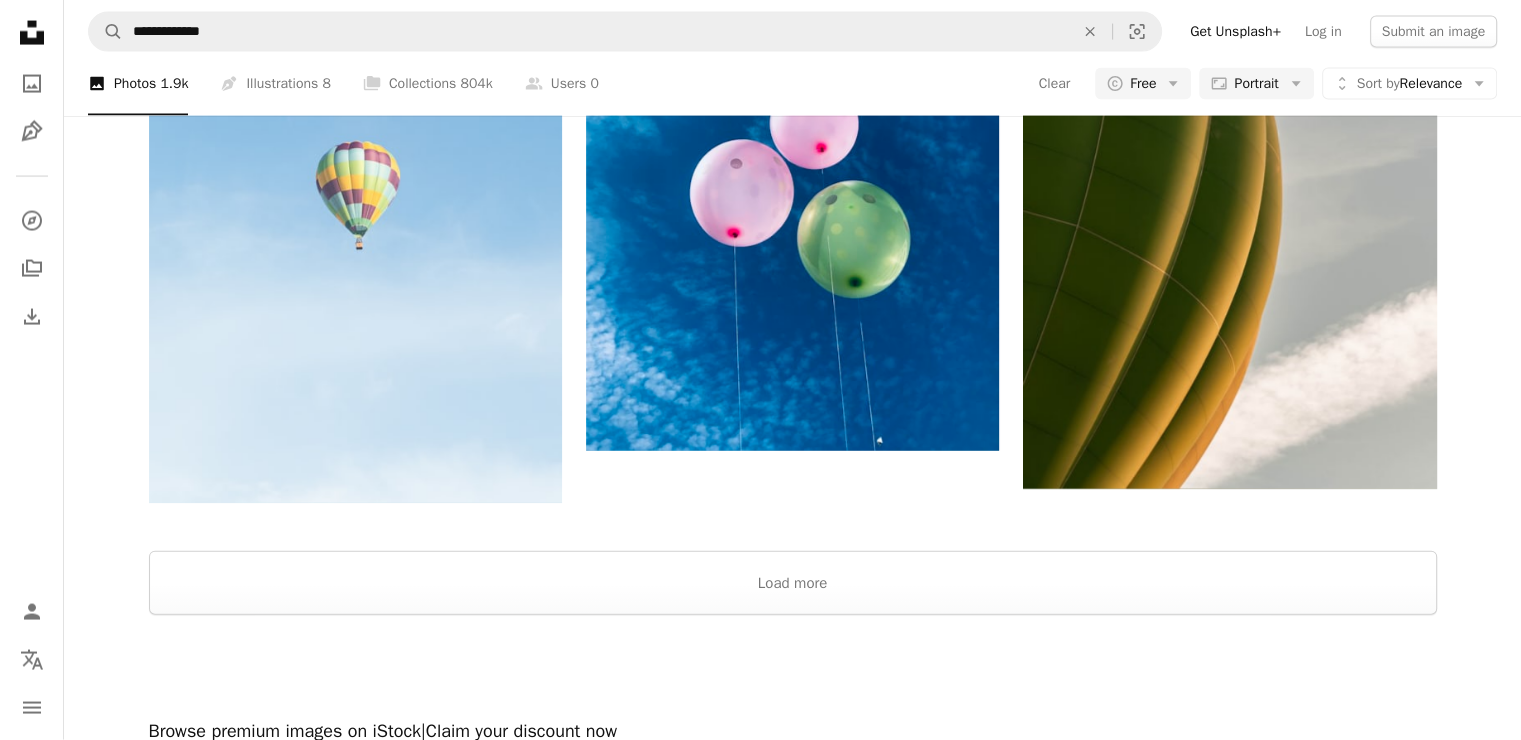 scroll, scrollTop: 1500, scrollLeft: 0, axis: vertical 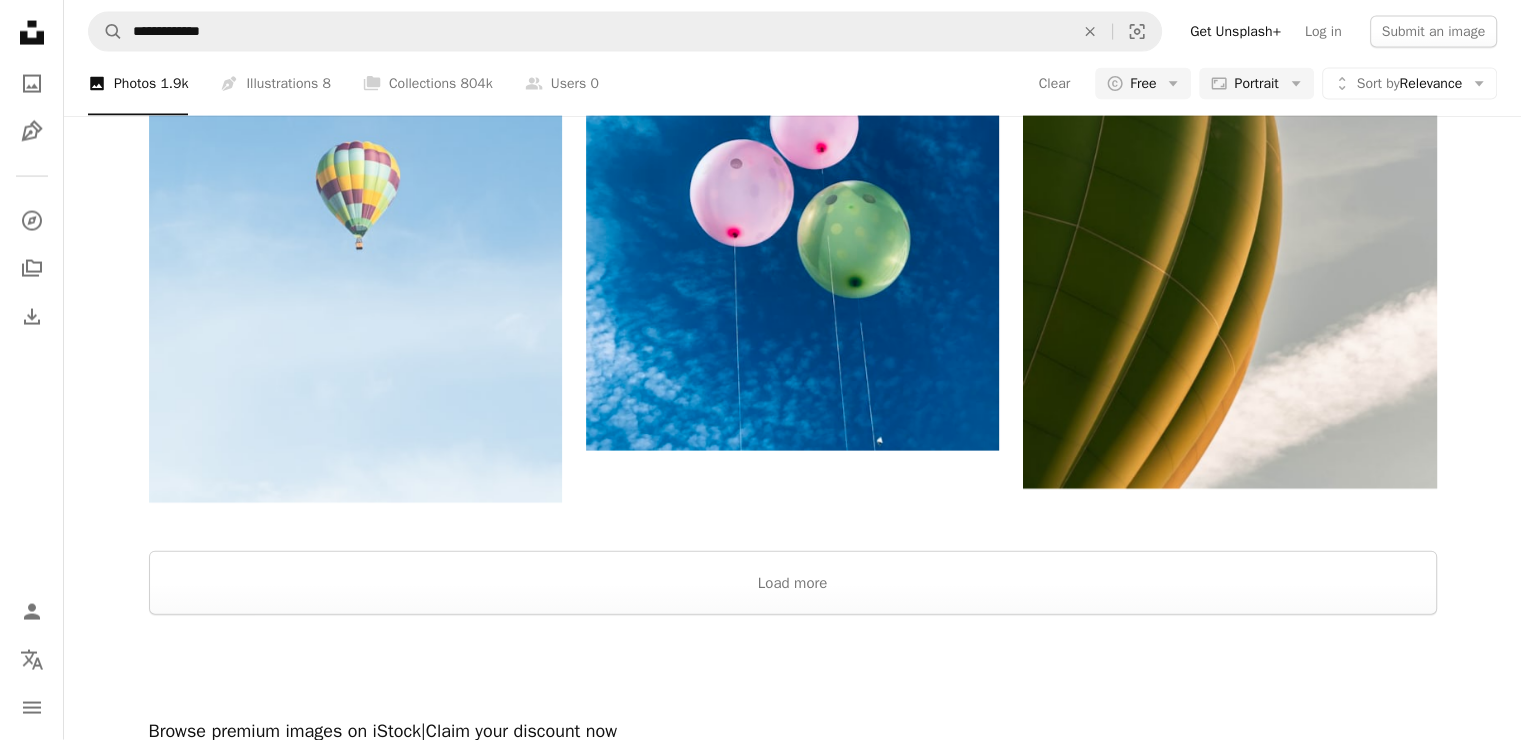click on "Arrow pointing down" 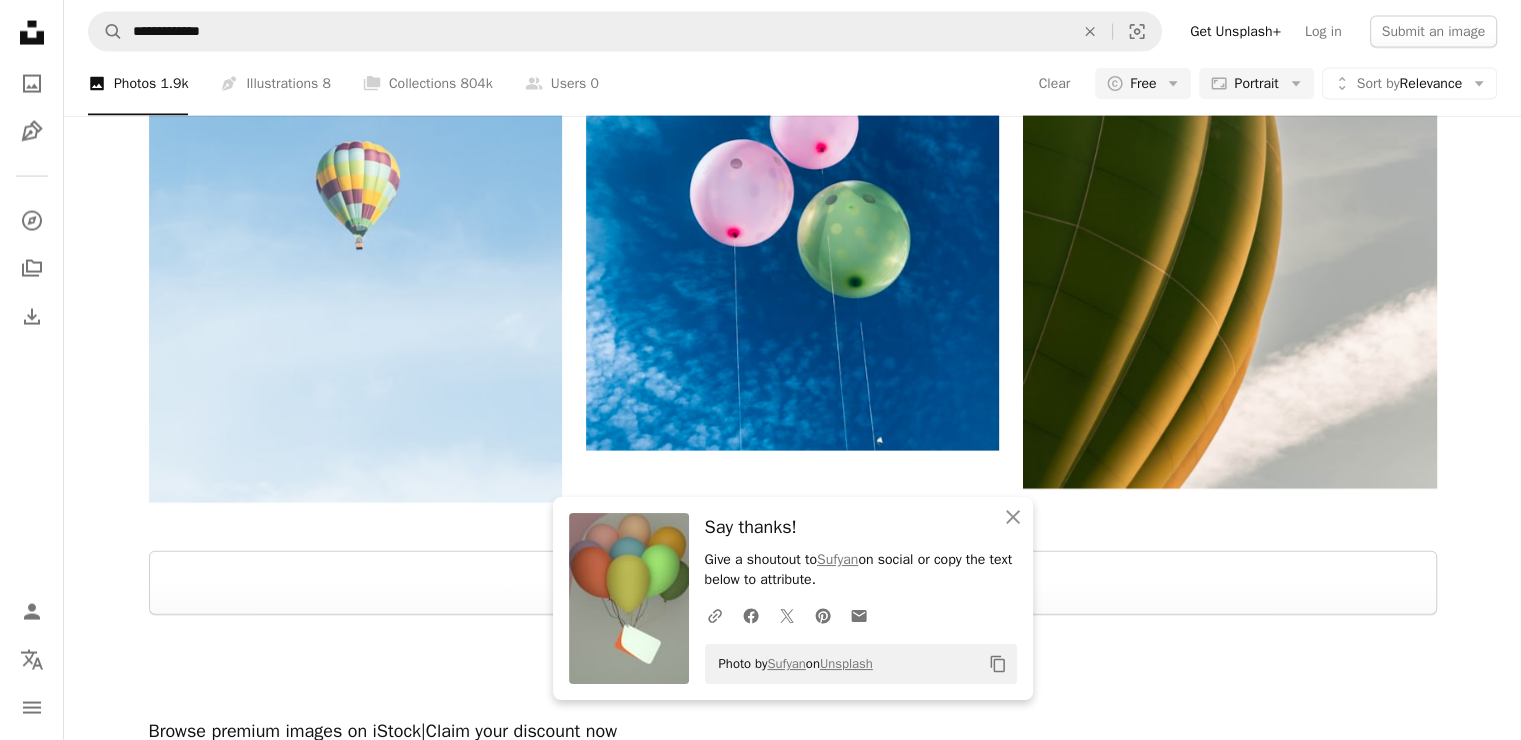 click 